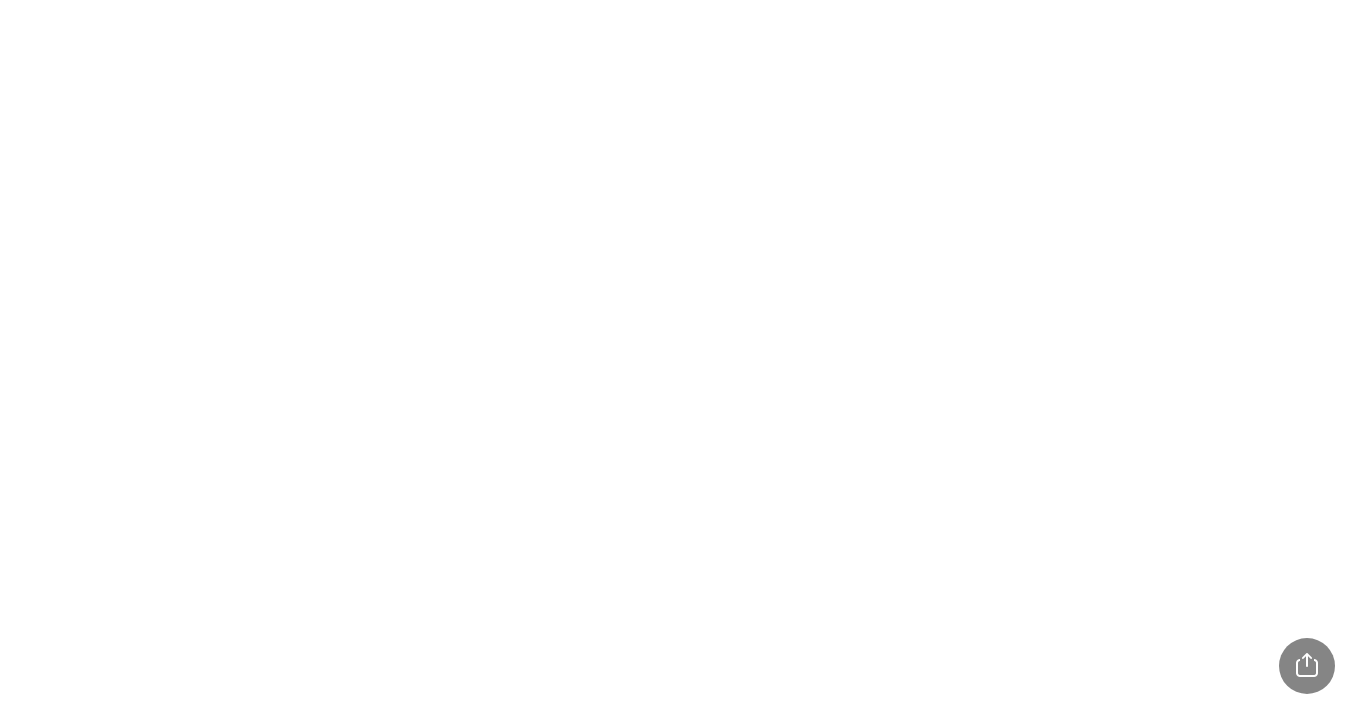 scroll, scrollTop: 0, scrollLeft: 0, axis: both 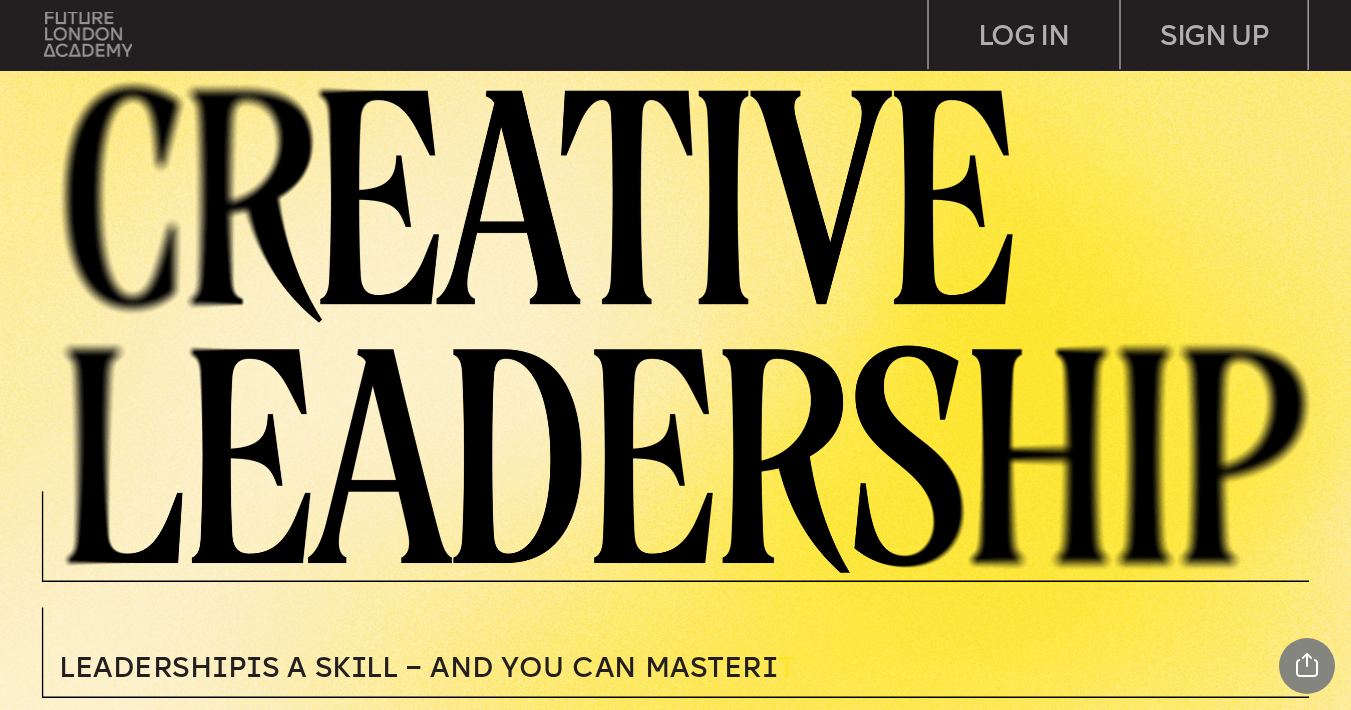 click at bounding box center [88, 34] 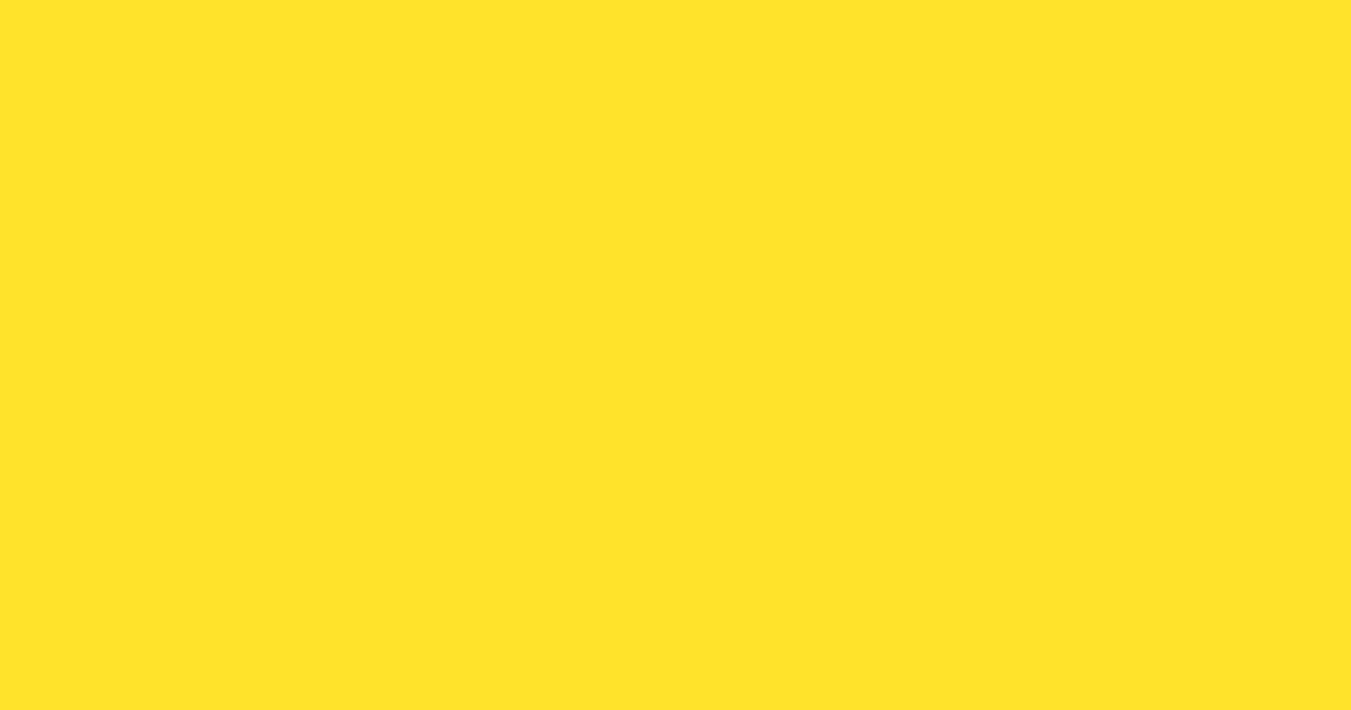 scroll, scrollTop: 0, scrollLeft: 0, axis: both 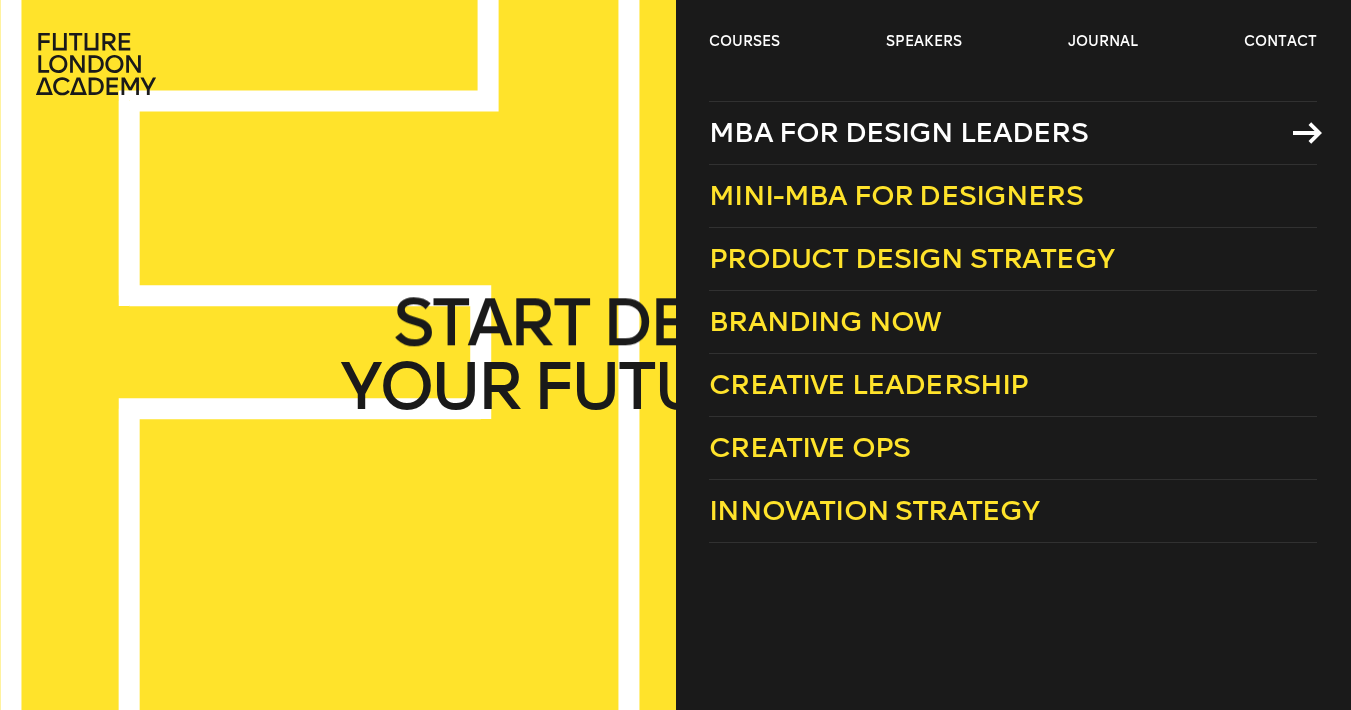 click on "MBA for Design Leaders" at bounding box center (898, 132) 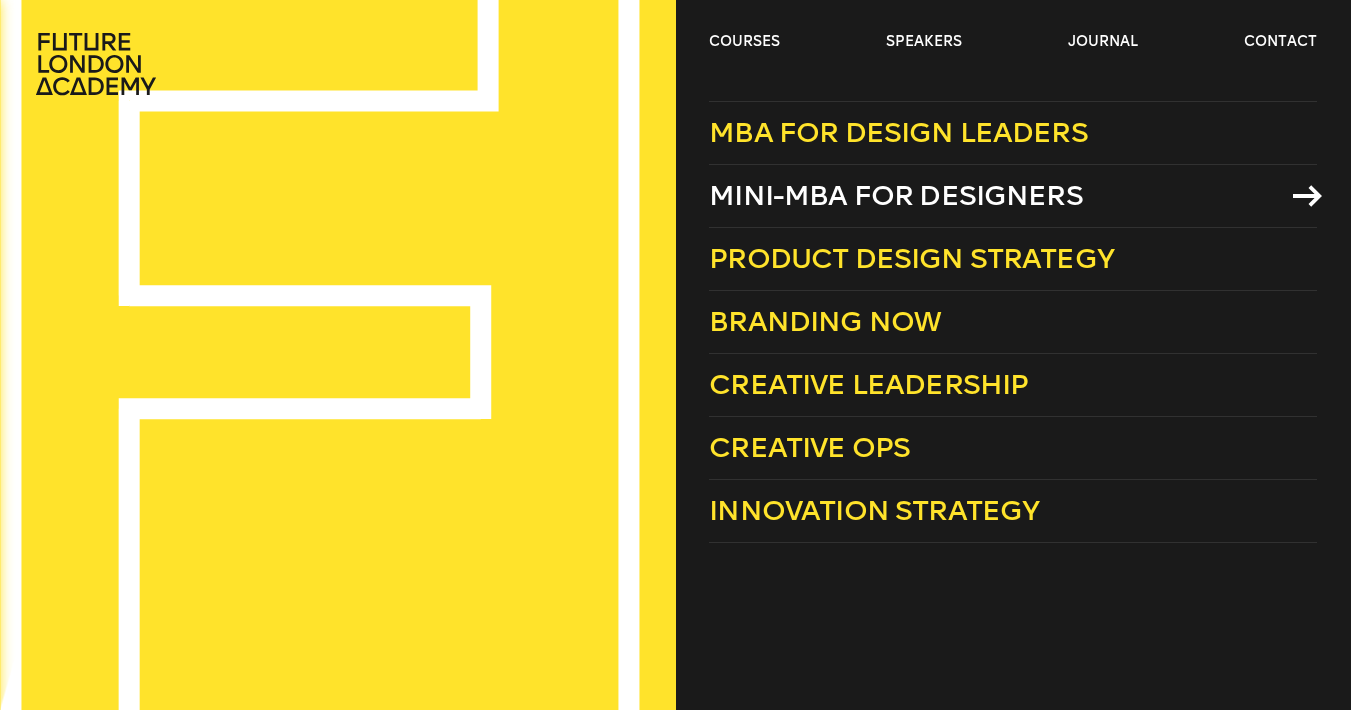 click on "Mini-MBA for Designers" at bounding box center (896, 195) 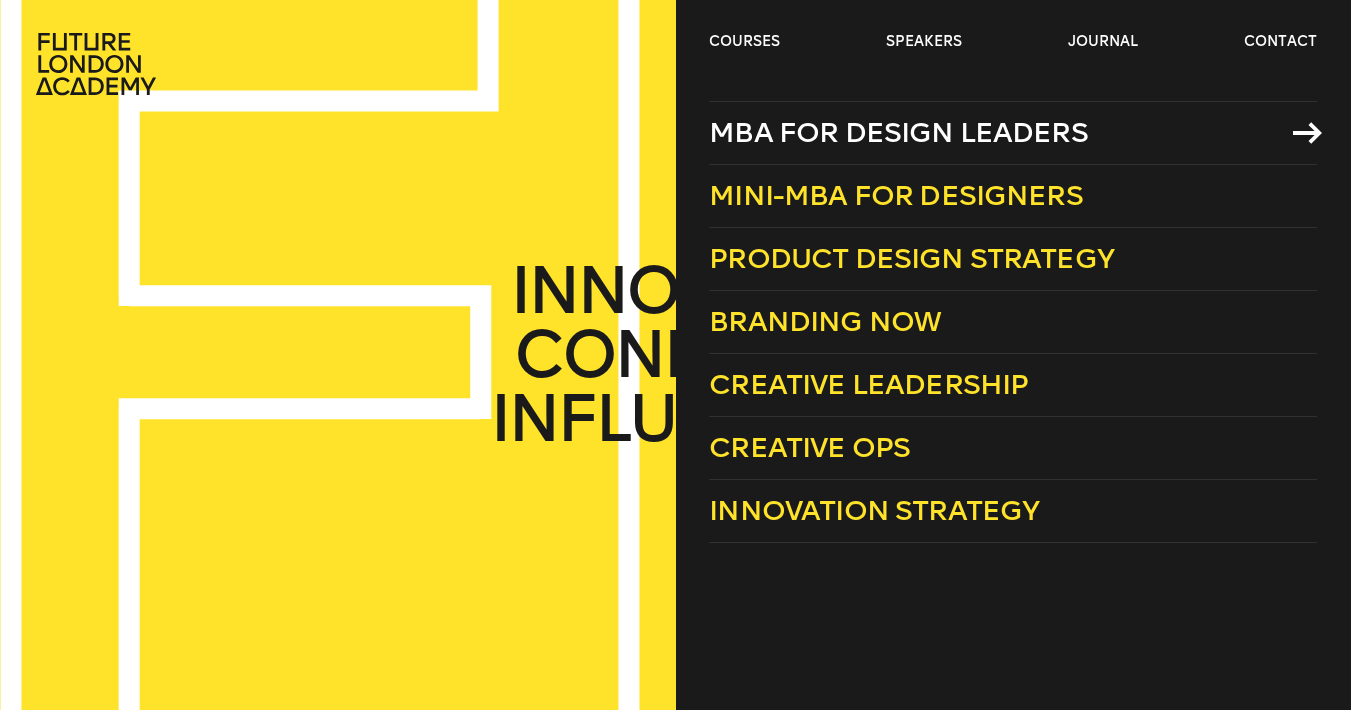 click on "MBA for Design Leaders" at bounding box center [898, 132] 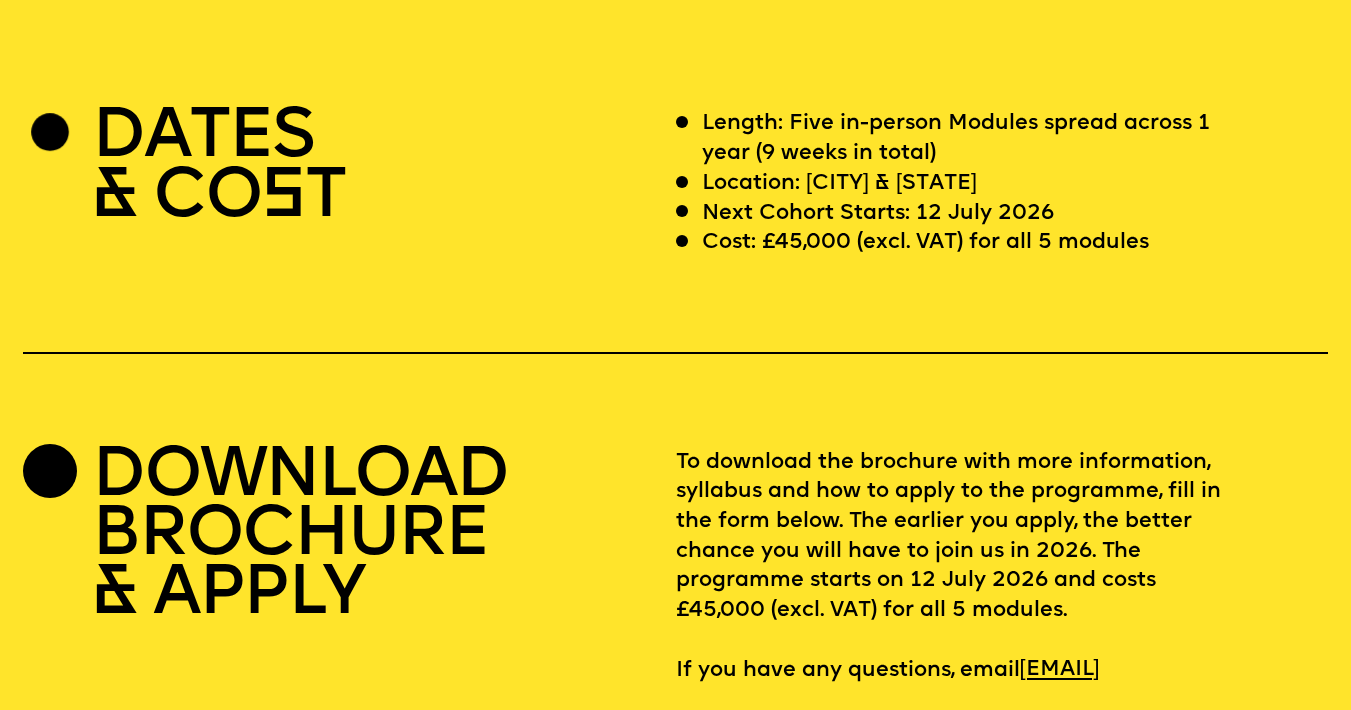 scroll, scrollTop: 5412, scrollLeft: 0, axis: vertical 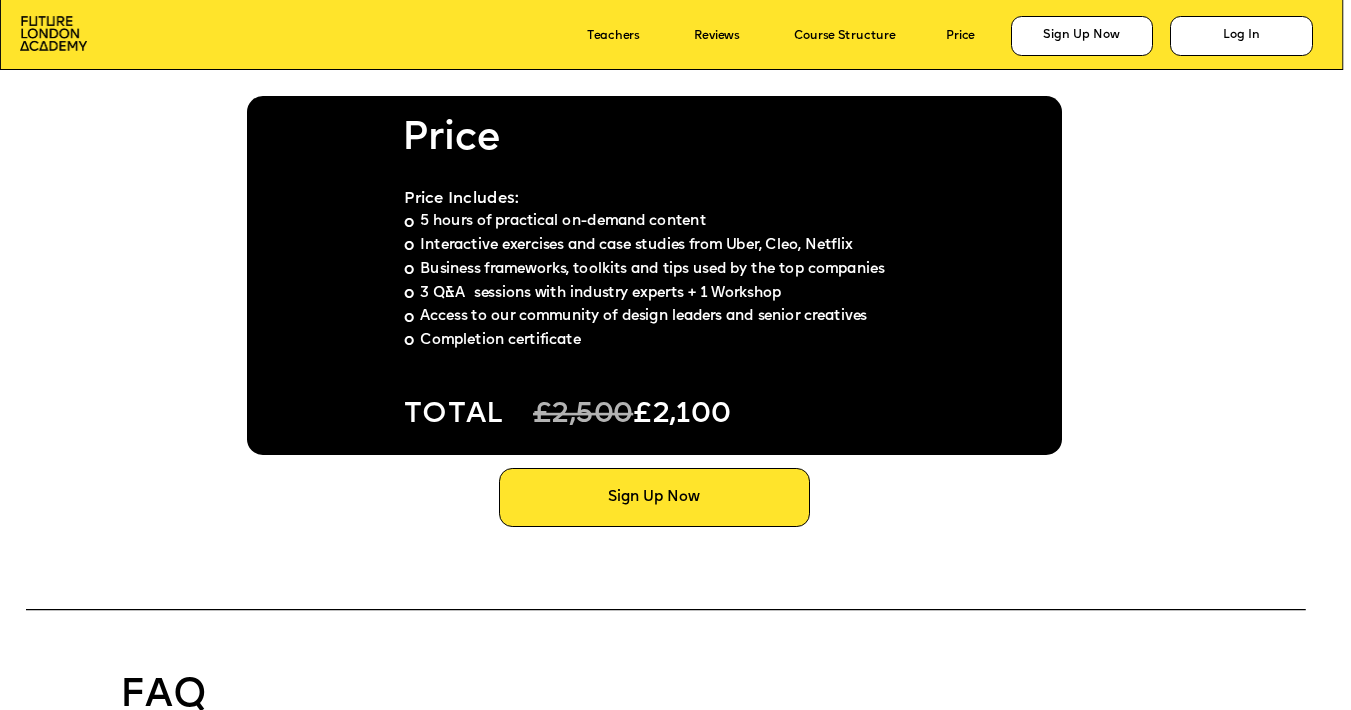 click at bounding box center [654, 275] 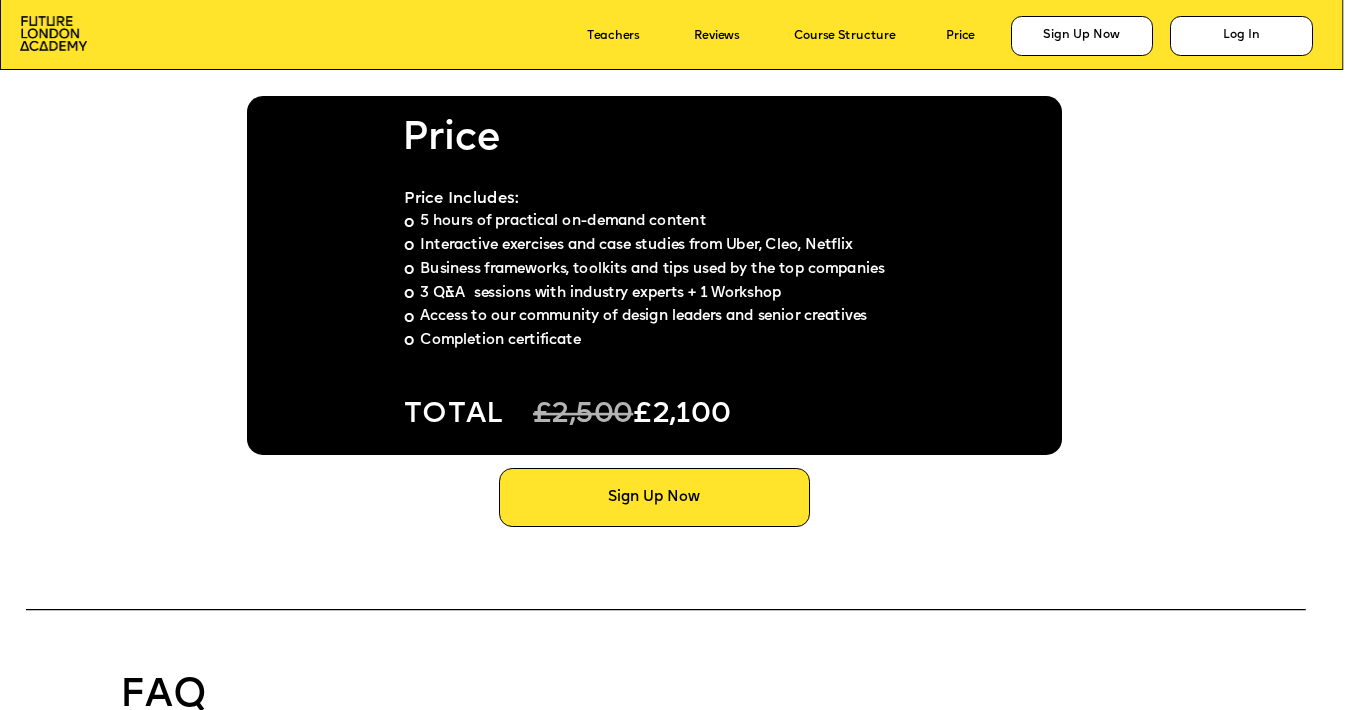click at bounding box center (654, 275) 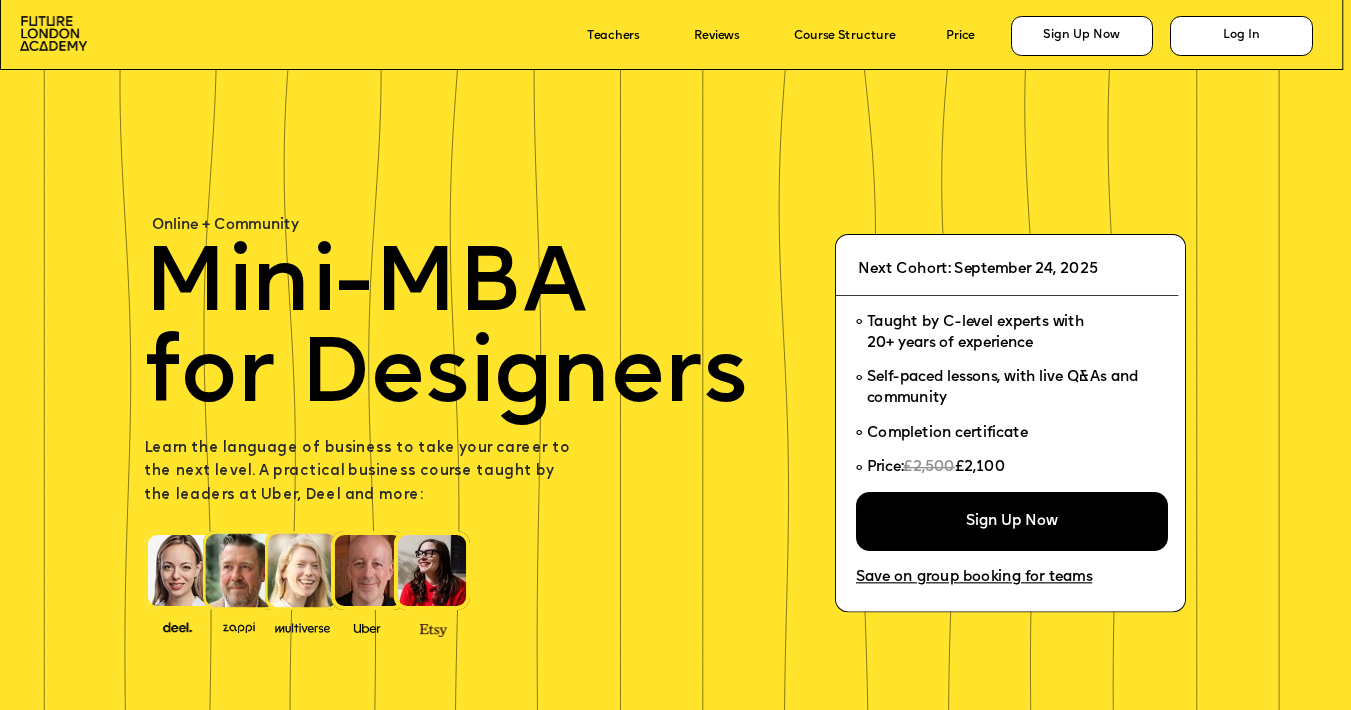 scroll, scrollTop: 0, scrollLeft: 0, axis: both 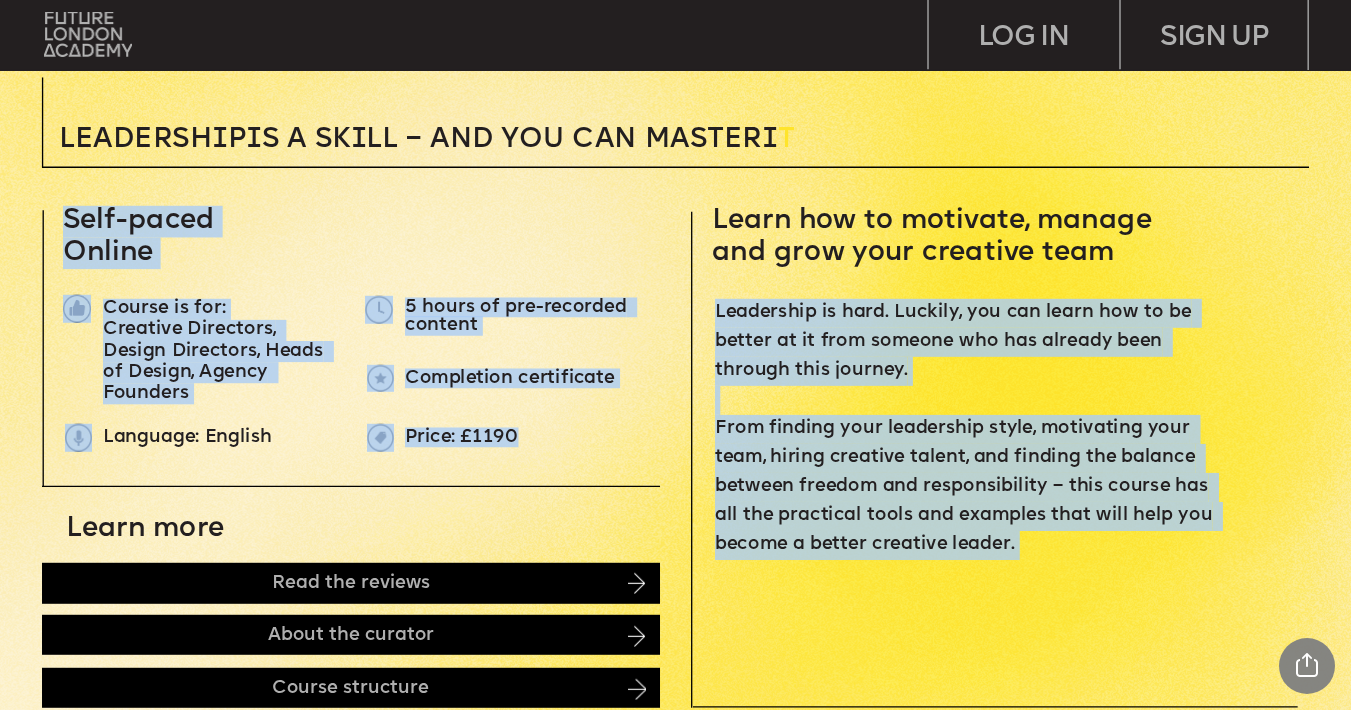 drag, startPoint x: 540, startPoint y: 444, endPoint x: 68, endPoint y: 226, distance: 519.91156 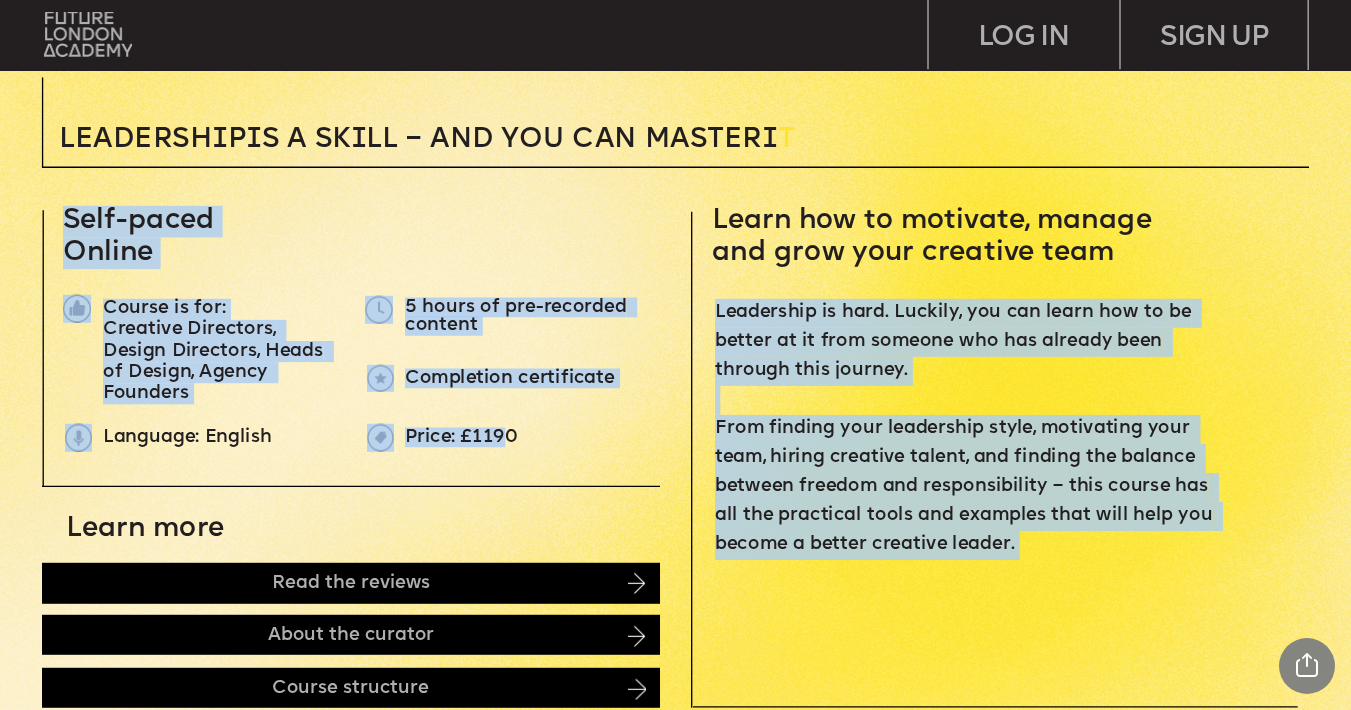 drag, startPoint x: 68, startPoint y: 226, endPoint x: 500, endPoint y: 430, distance: 477.7447 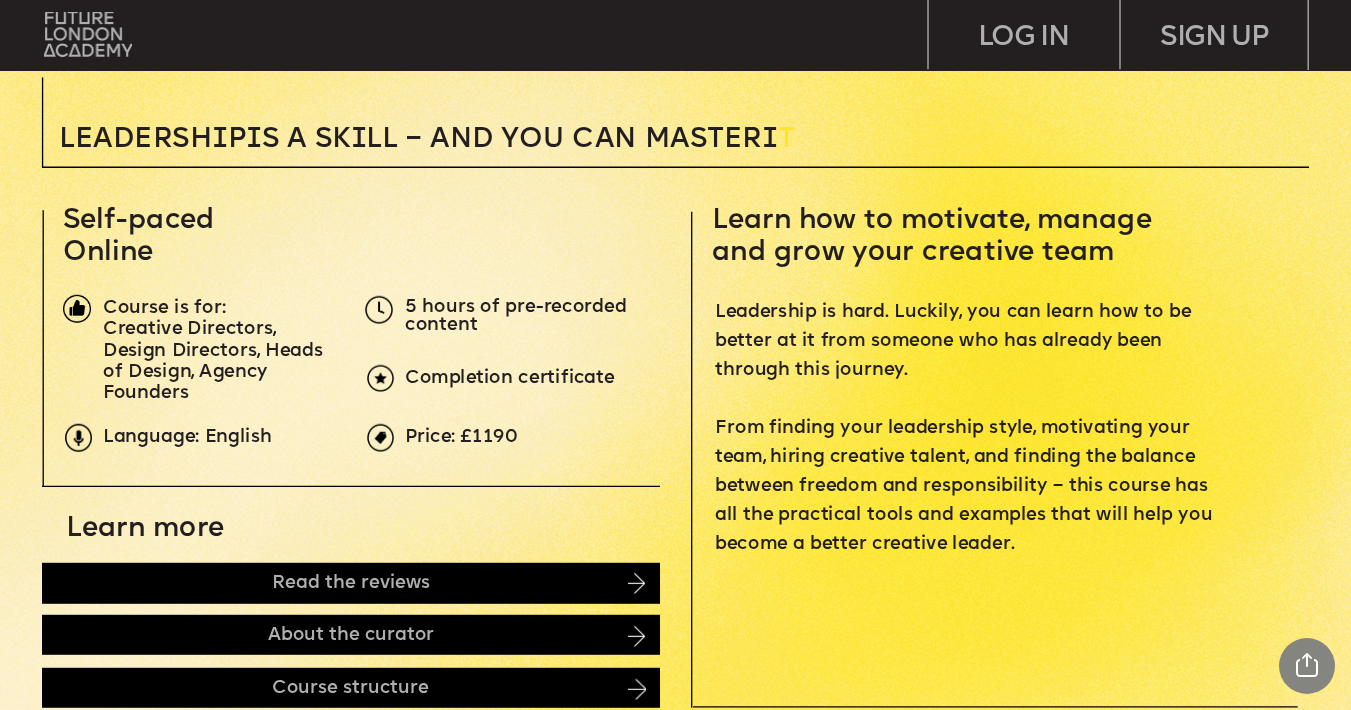 click on "Price: £1190" at bounding box center (721, 438) 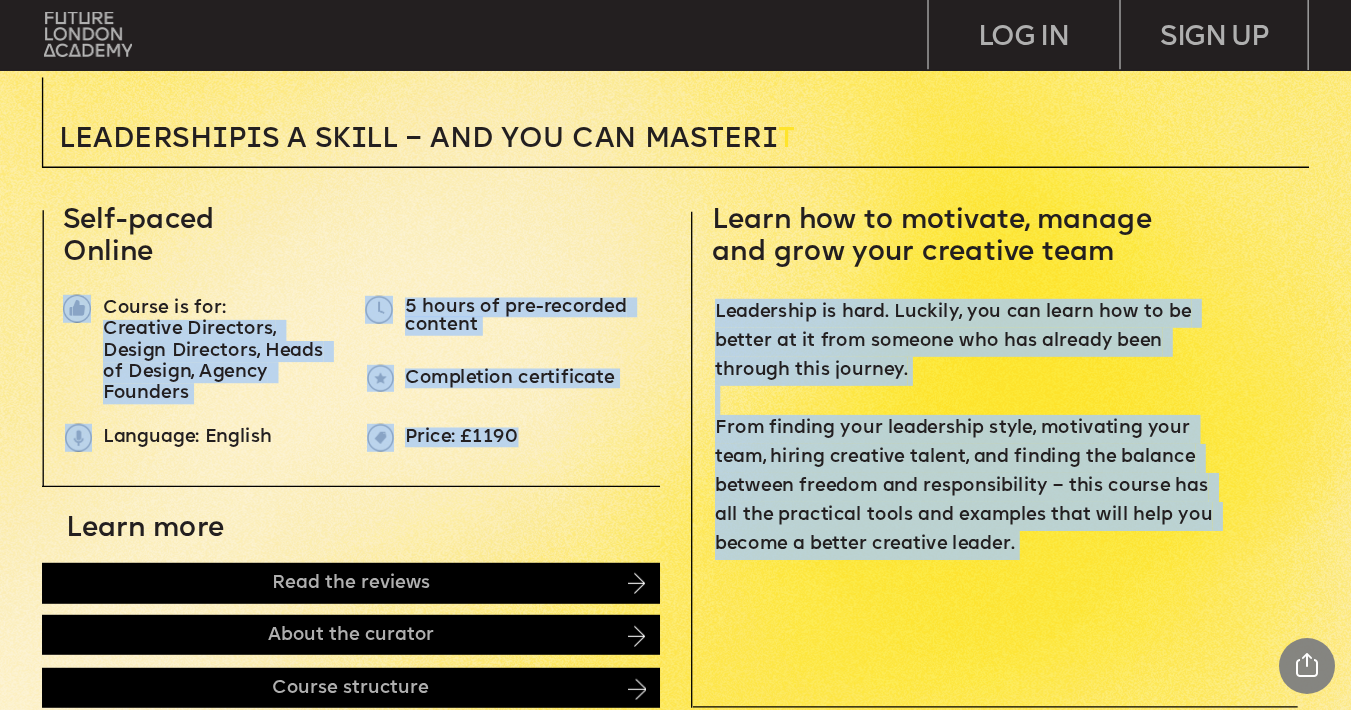 drag, startPoint x: 513, startPoint y: 442, endPoint x: 106, endPoint y: 322, distance: 424.3218 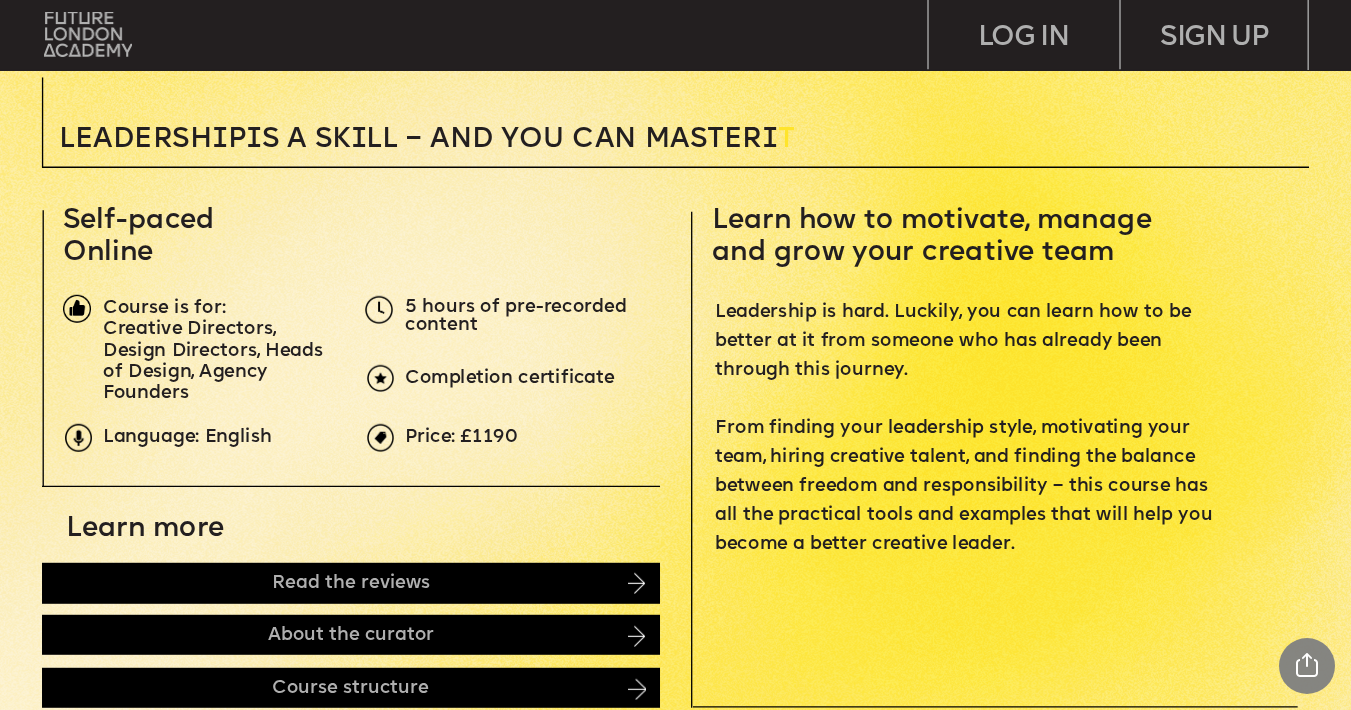 click on "Leadersh i p  i s a sk i ll – and you can MASTER  i T Learn how to motivate, manage
and grow your creative team   Self-paced Online Course is for:  Creative Directors, Design Directors, Heads of Design, Agency Founders 5 hours of pre-recorded content Leadership is hard. Luckily, you can learn how to be better at it from someone who has already been through this journey. From finding your leadership style, motivating your team, hiring creative talent, and finding the balance between freedom and responsibility – this course has all the practical tools and examples that will help you become a better creative leader. ‍ Completion certificate Price: £1190 Language: English Learn more
Read the reviews
About the curator
SIGN UP Hundreds of Happy Learners LEARN HOW TO: .   S" at bounding box center [675, 4070] 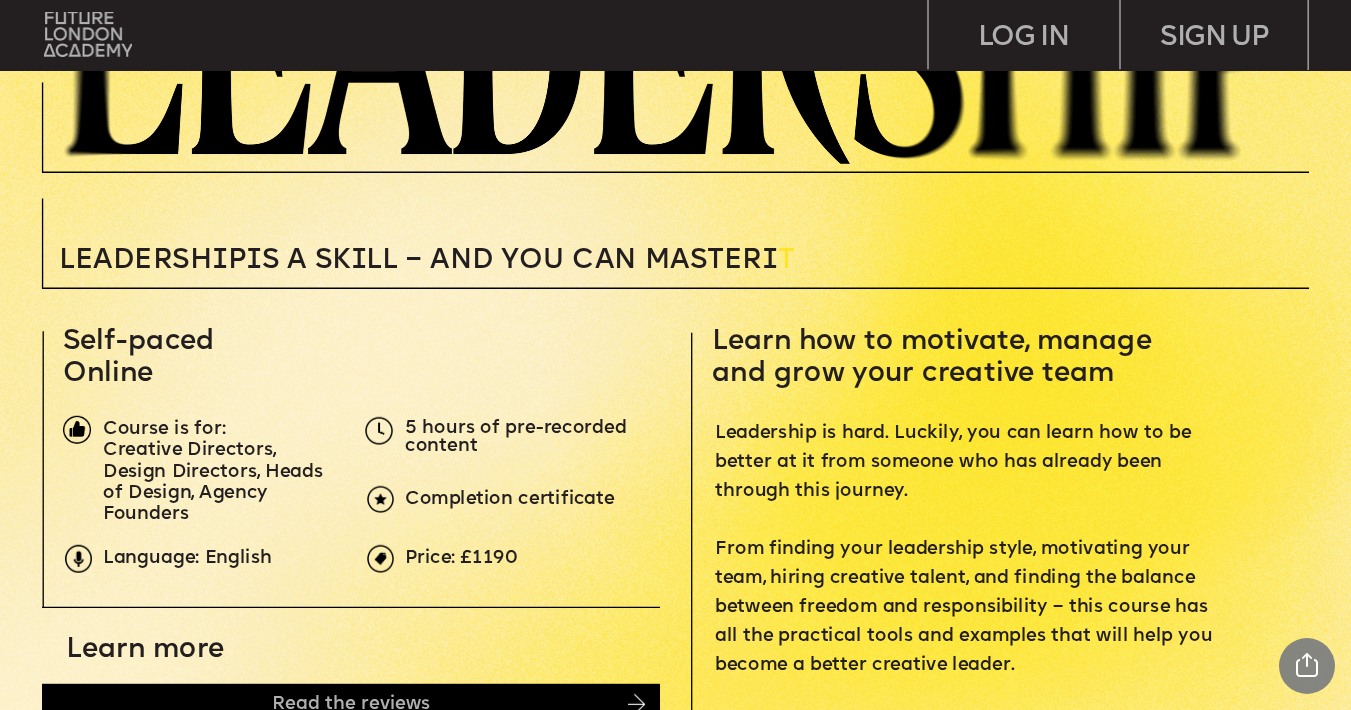 scroll, scrollTop: 392, scrollLeft: 0, axis: vertical 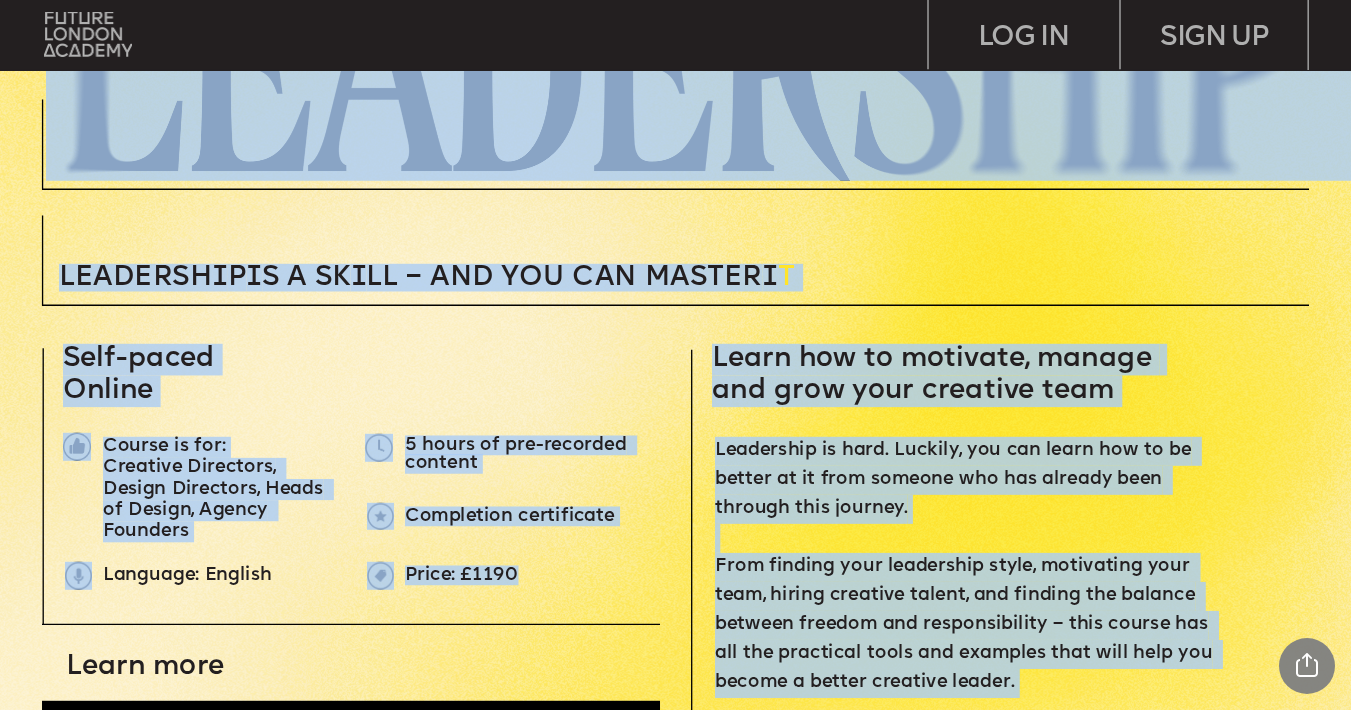 drag, startPoint x: 533, startPoint y: 571, endPoint x: 399, endPoint y: 571, distance: 134 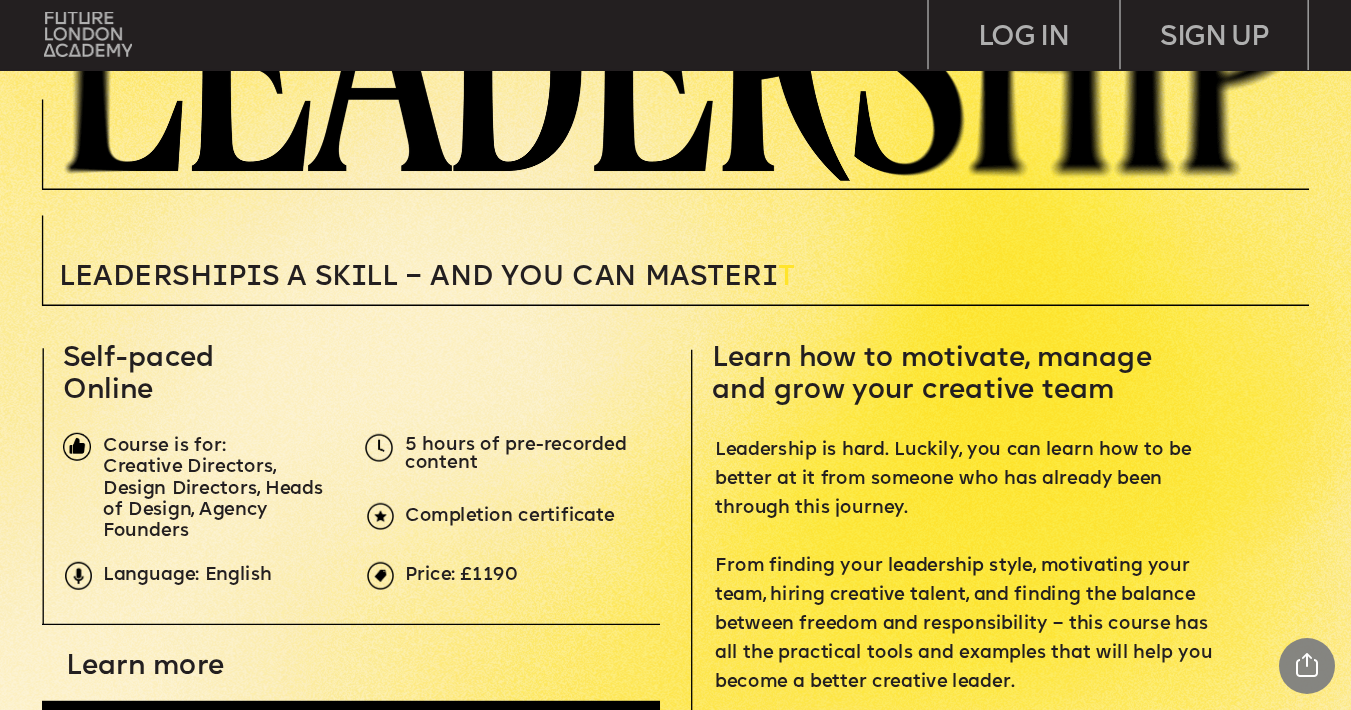 click on "Leadersh i p  i s a sk i ll – and you can MASTER  i T Learn how to motivate, manage
and grow your creative team   Self-paced Online Course is for:  Creative Directors, Design Directors, Heads of Design, Agency Founders 5 hours of pre-recorded content Leadership is hard. Luckily, you can learn how to be better at it from someone who has already been through this journey. From finding your leadership style, motivating your team, hiring creative talent, and finding the balance between freedom and responsibility – this course has all the practical tools and examples that will help you become a better creative leader. ‍ Completion certificate Price: £1190 Language: English Learn more
Read the reviews
About the curator
SIGN UP Hundreds of Happy Learners LEARN HOW TO: .   S" at bounding box center [675, 4208] 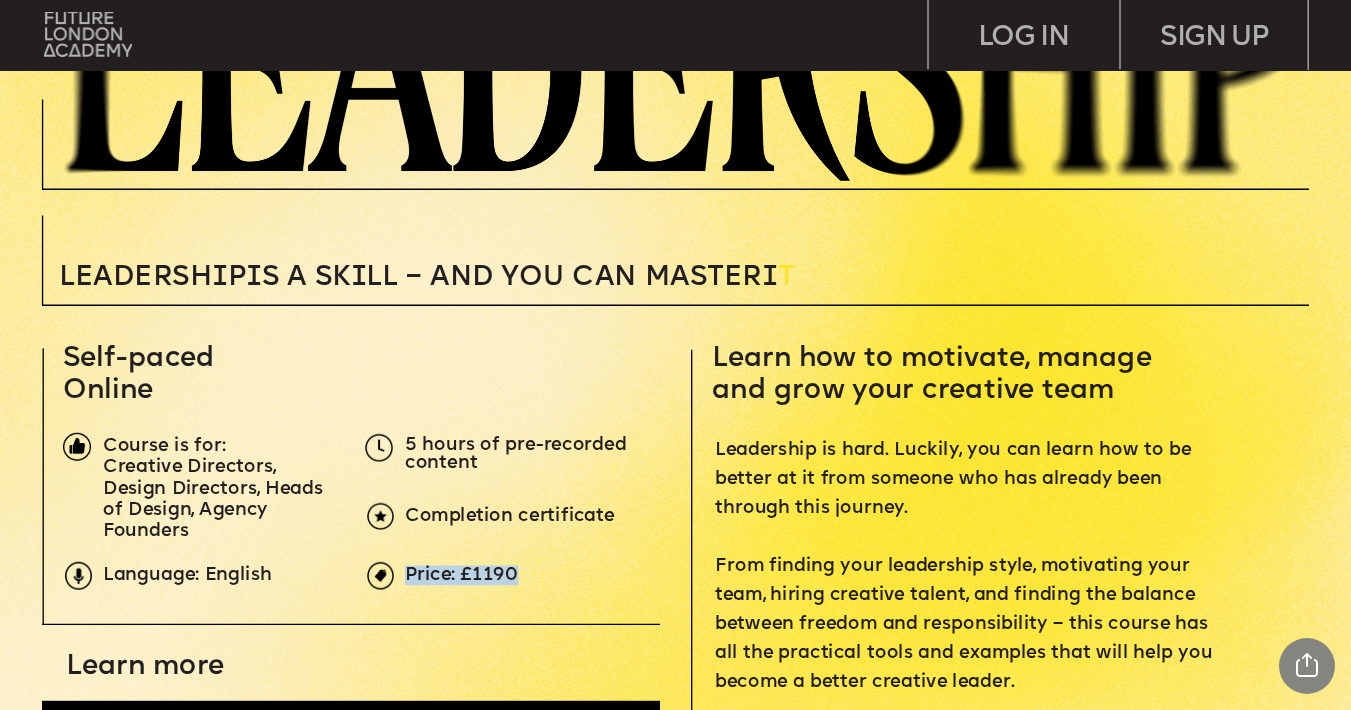 drag, startPoint x: 406, startPoint y: 572, endPoint x: 539, endPoint y: 574, distance: 133.01503 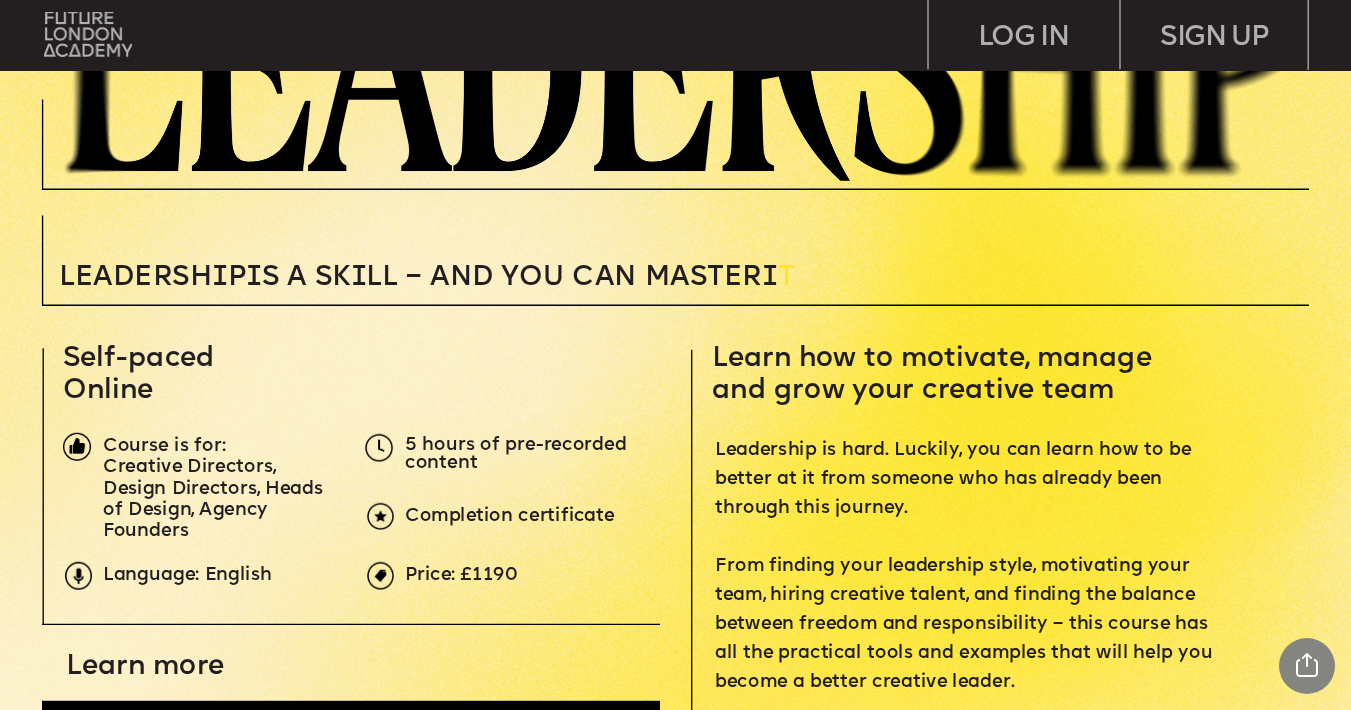 click on "Leadersh i p  i s a sk i ll – and you can MASTER  i T Learn how to motivate, manage
and grow your creative team   Self-paced Online Course is for:  Creative Directors, Design Directors, Heads of Design, Agency Founders 5 hours of pre-recorded content Leadership is hard. Luckily, you can learn how to be better at it from someone who has already been through this journey. From finding your leadership style, motivating your team, hiring creative talent, and finding the balance between freedom and responsibility – this course has all the practical tools and examples that will help you become a better creative leader. ‍ Completion certificate Price: £1190 Language: English Learn more
Read the reviews
About the curator
SIGN UP Hundreds of Happy Learners LEARN HOW TO: .   S" at bounding box center (675, 4208) 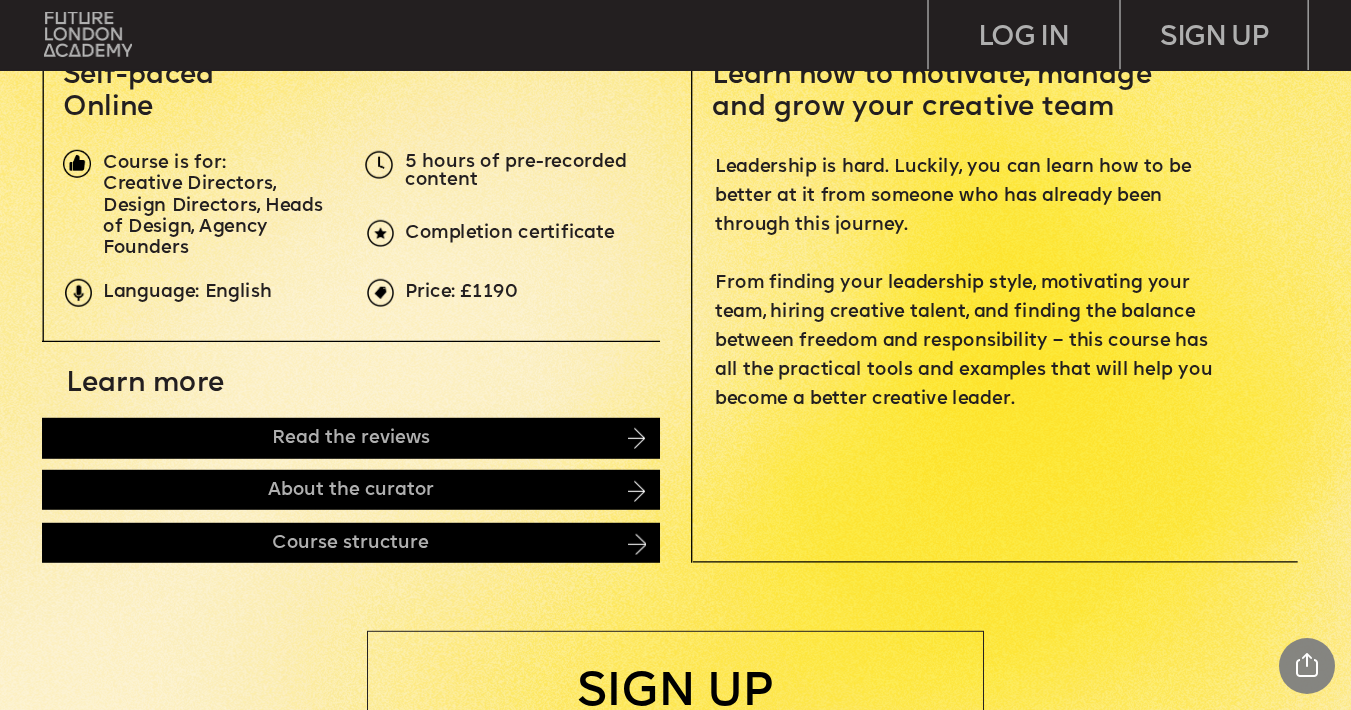 scroll, scrollTop: 788, scrollLeft: 0, axis: vertical 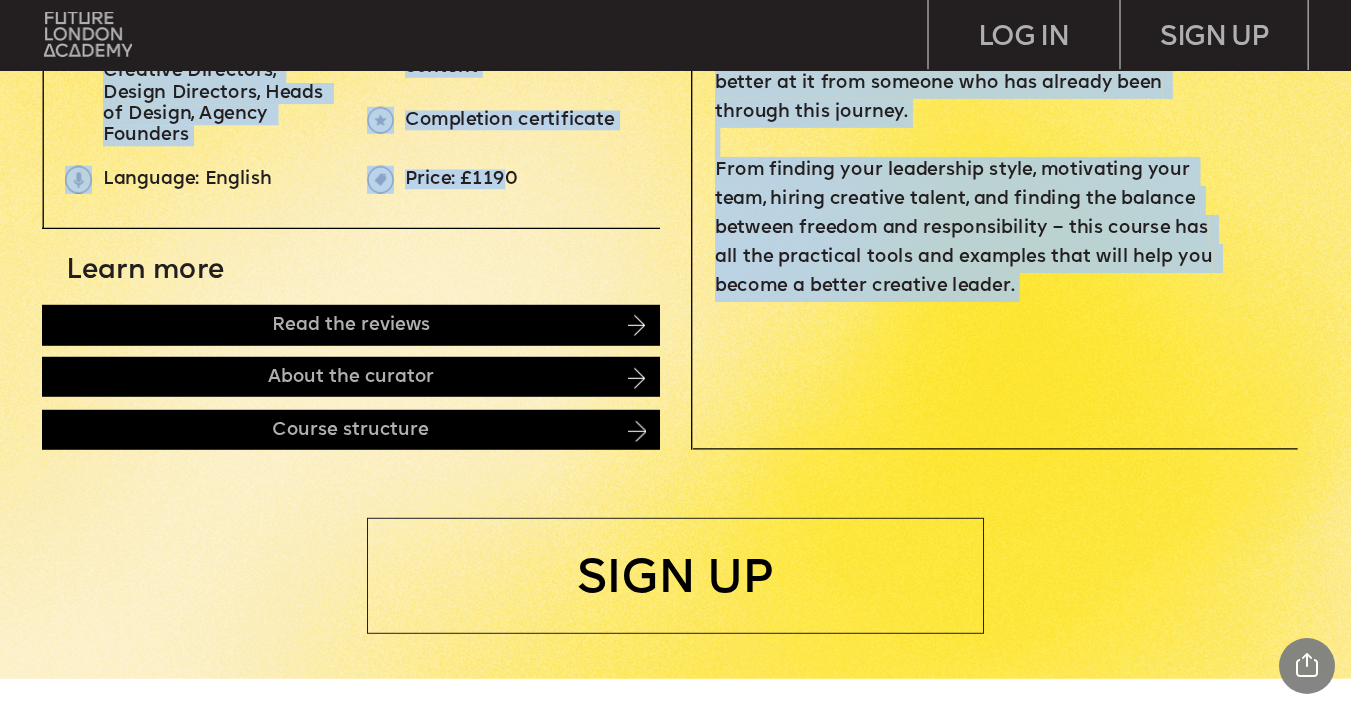 drag, startPoint x: 545, startPoint y: 191, endPoint x: 501, endPoint y: 173, distance: 47.539455 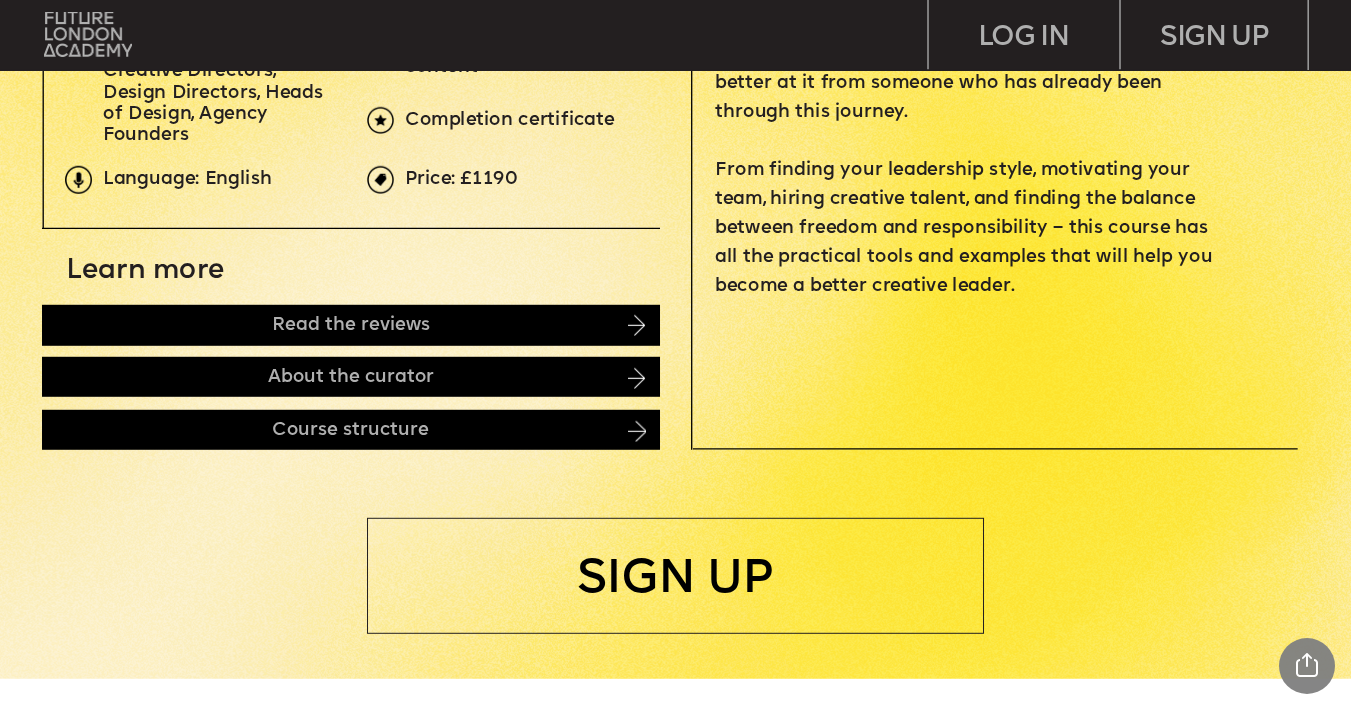 click on "Price: £1190" at bounding box center (721, 180) 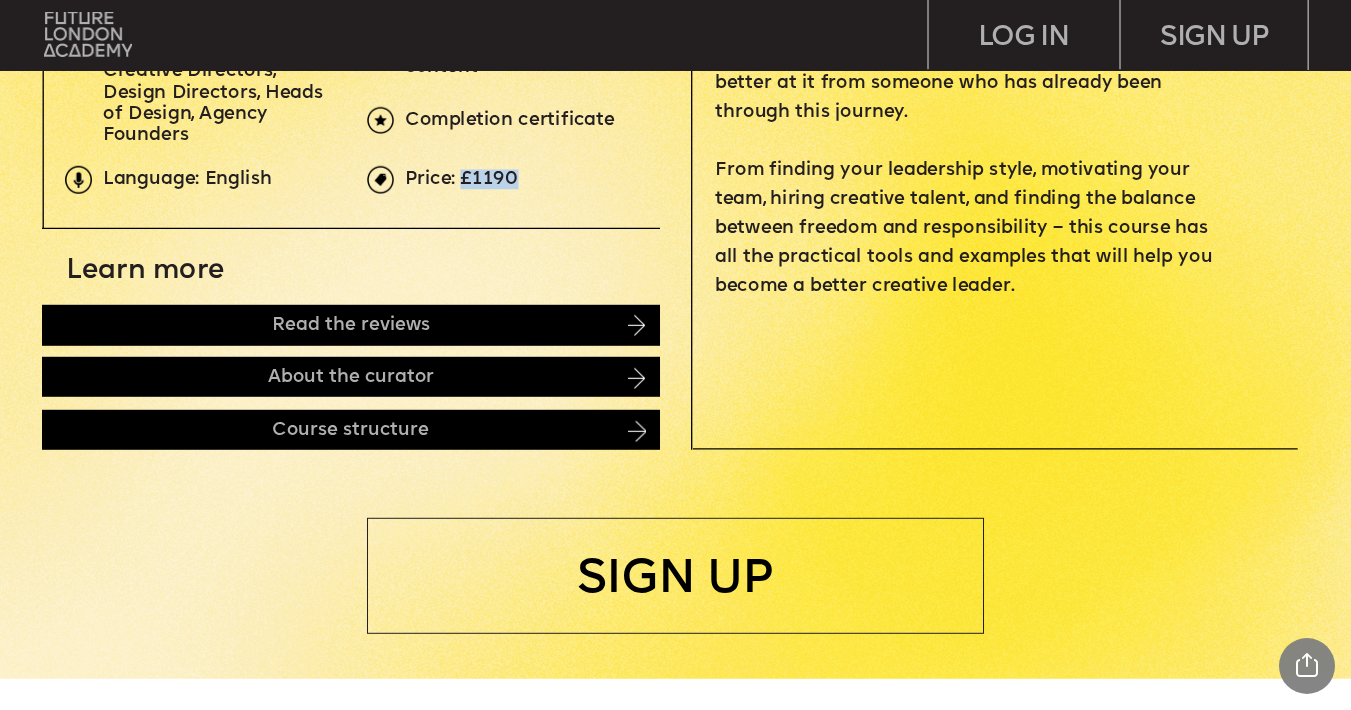 drag, startPoint x: 460, startPoint y: 179, endPoint x: 518, endPoint y: 177, distance: 58.034473 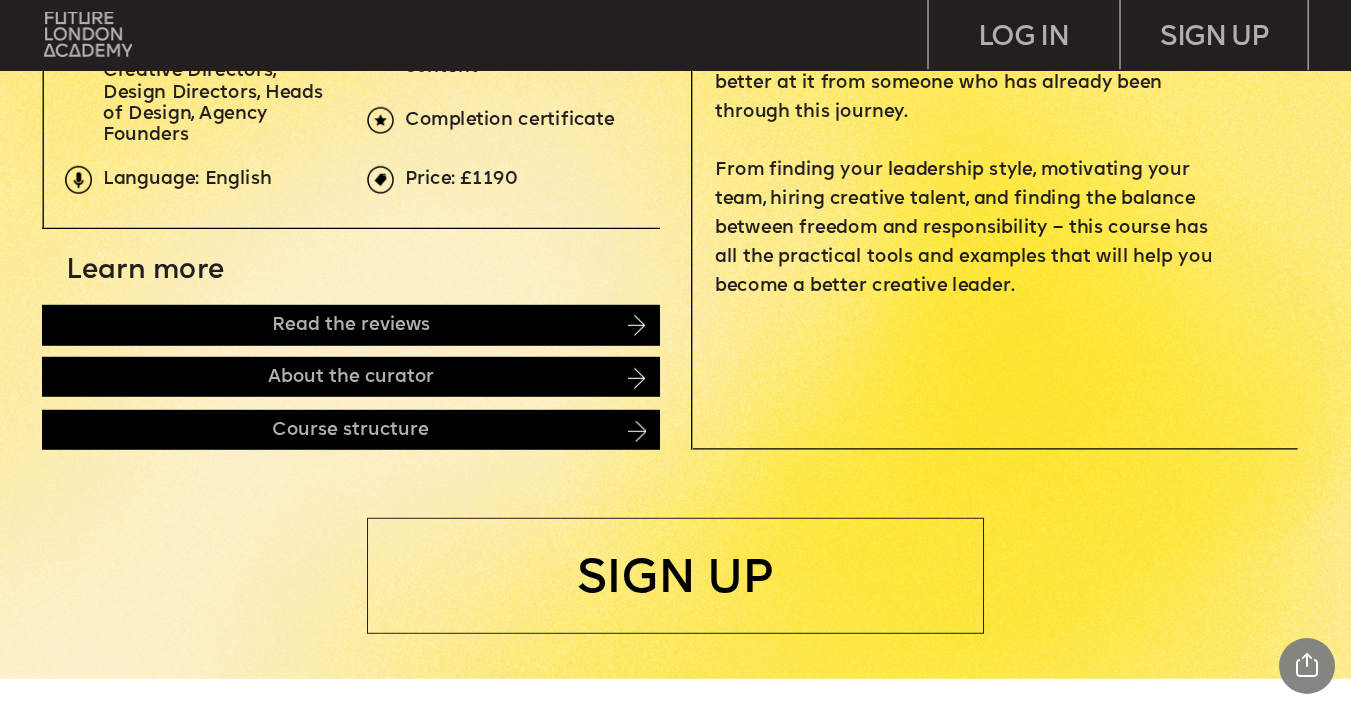 click 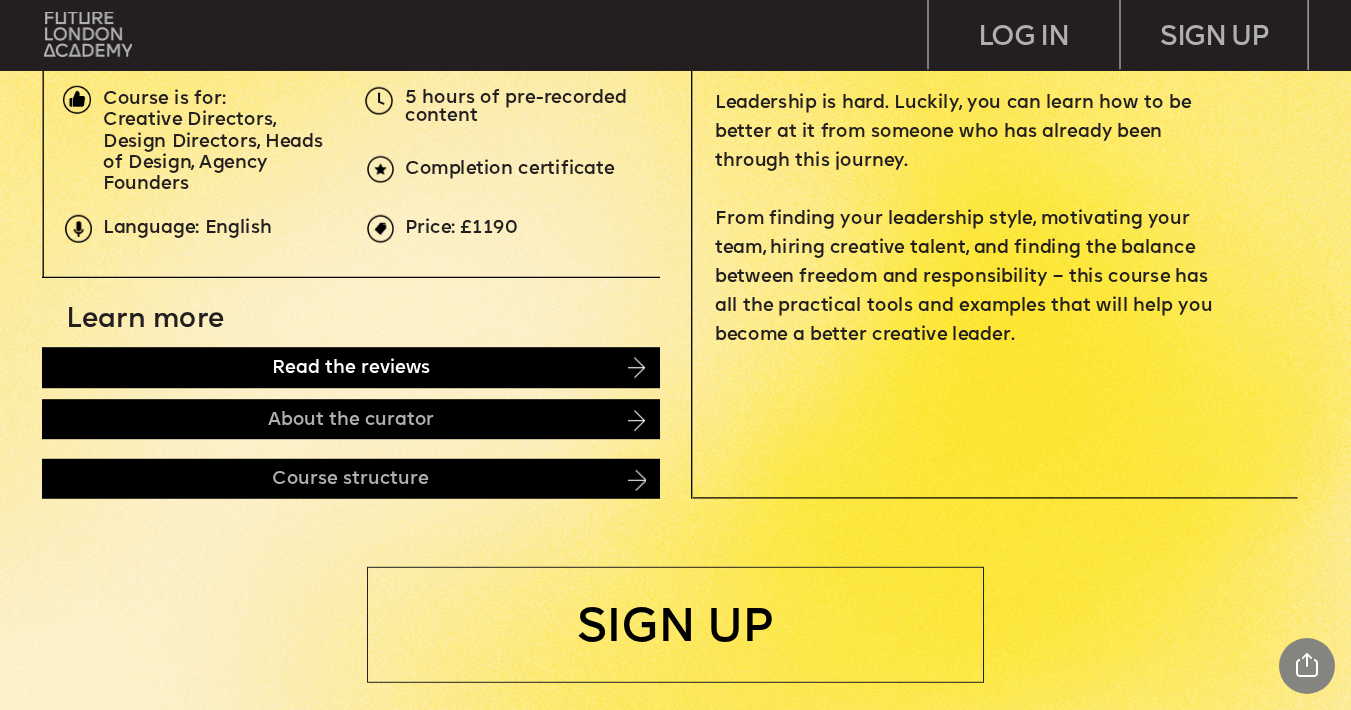 scroll, scrollTop: 726, scrollLeft: 0, axis: vertical 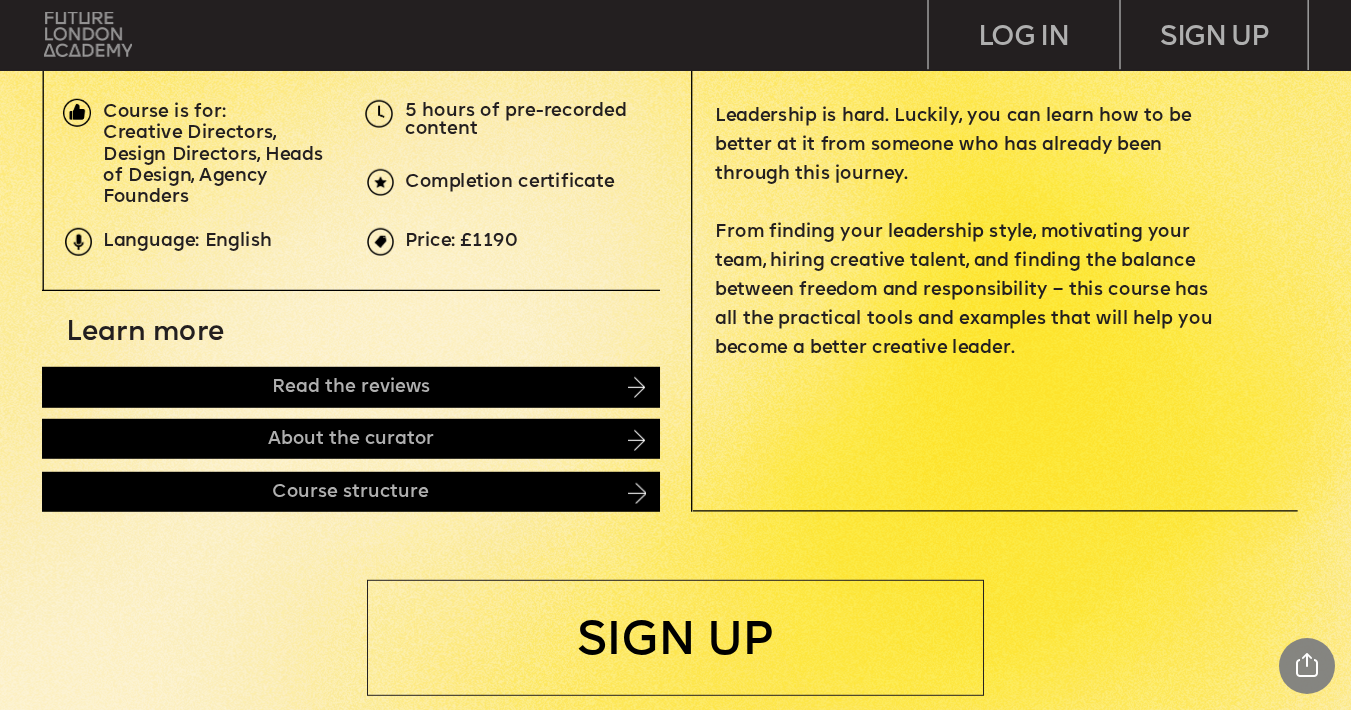 click at bounding box center [88, 34] 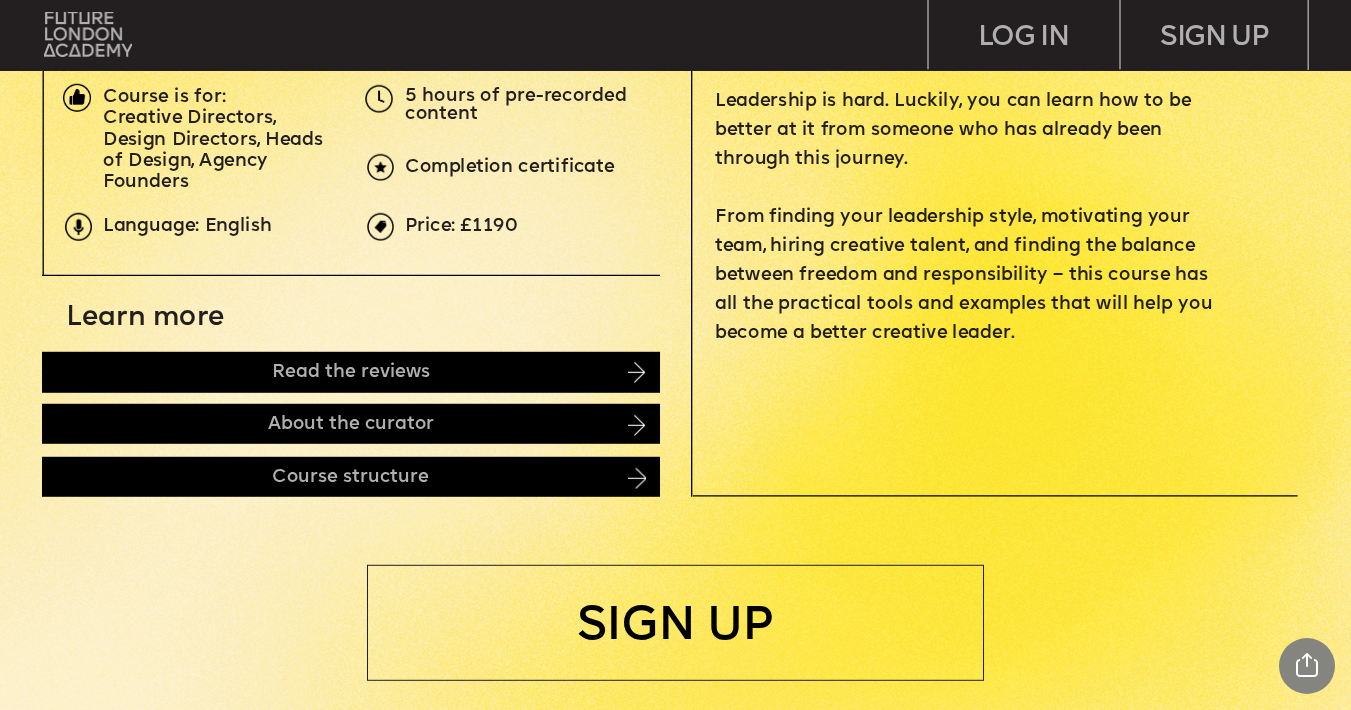 scroll, scrollTop: 745, scrollLeft: 0, axis: vertical 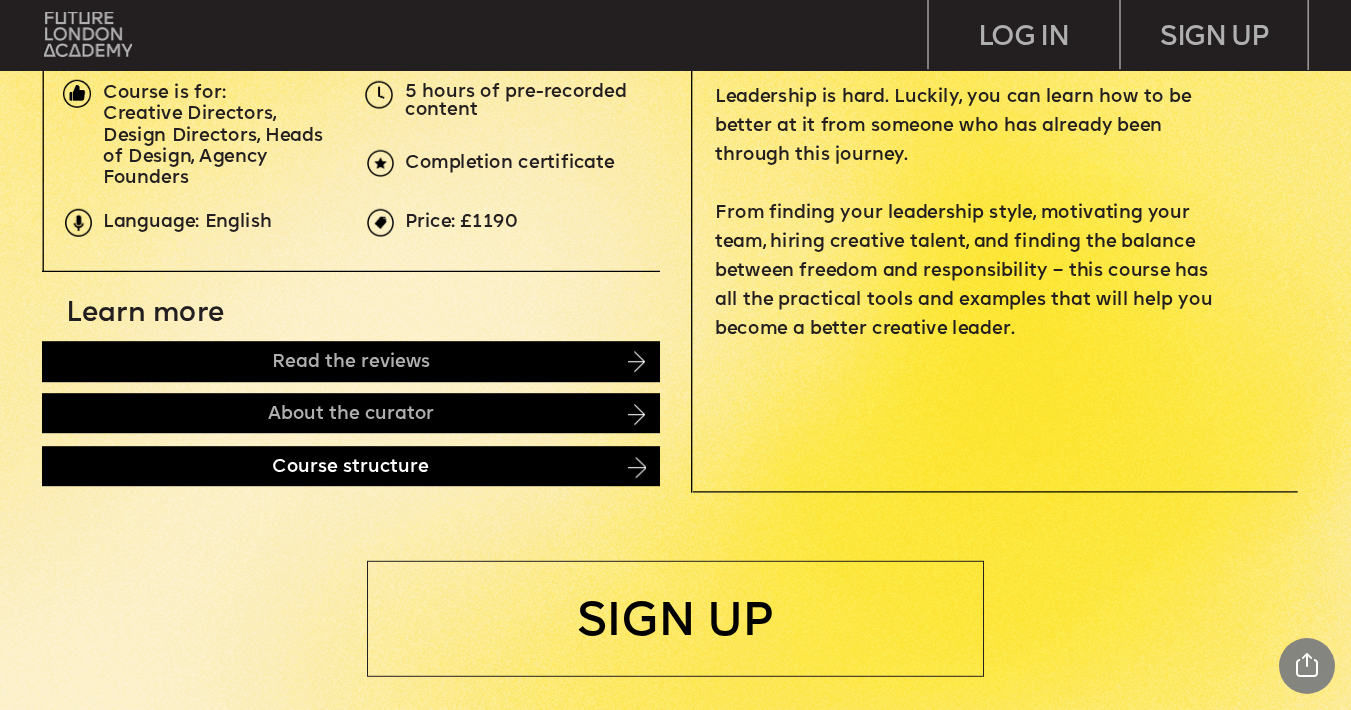 click on "Course structure" at bounding box center (350, 466) 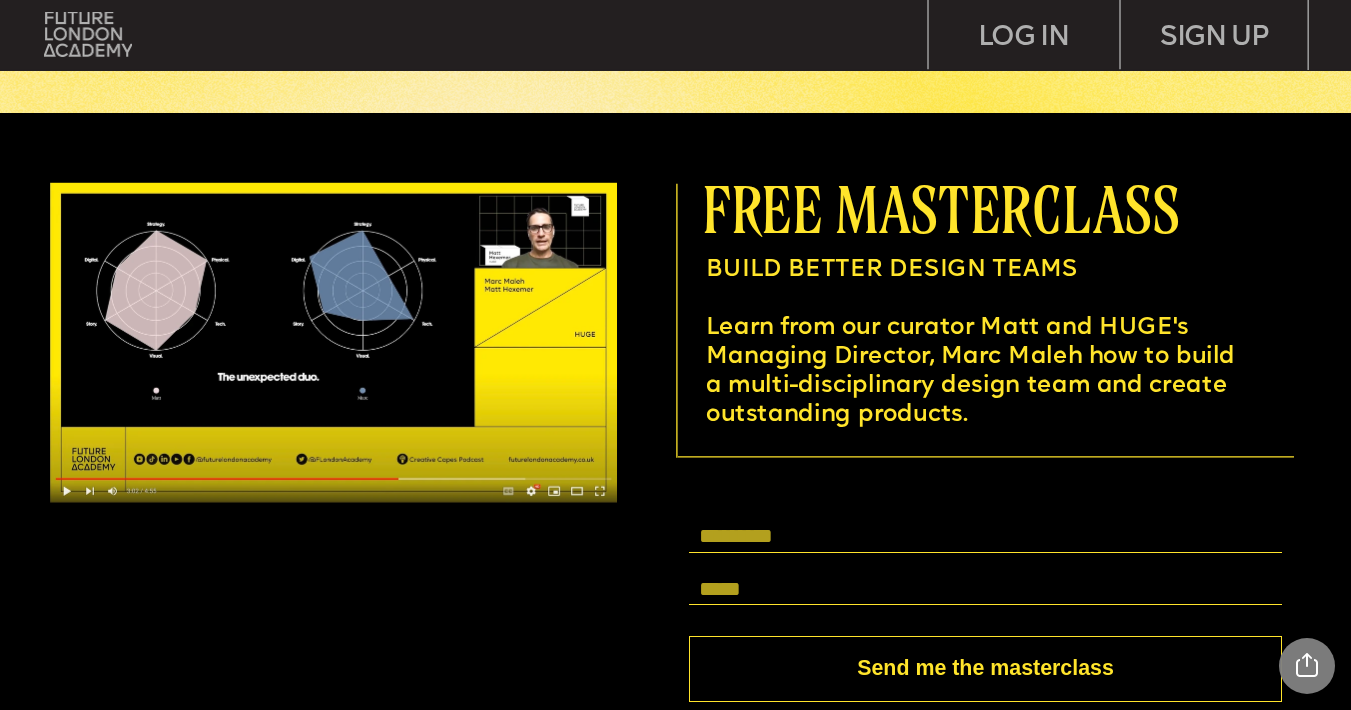 scroll, scrollTop: 5112, scrollLeft: 0, axis: vertical 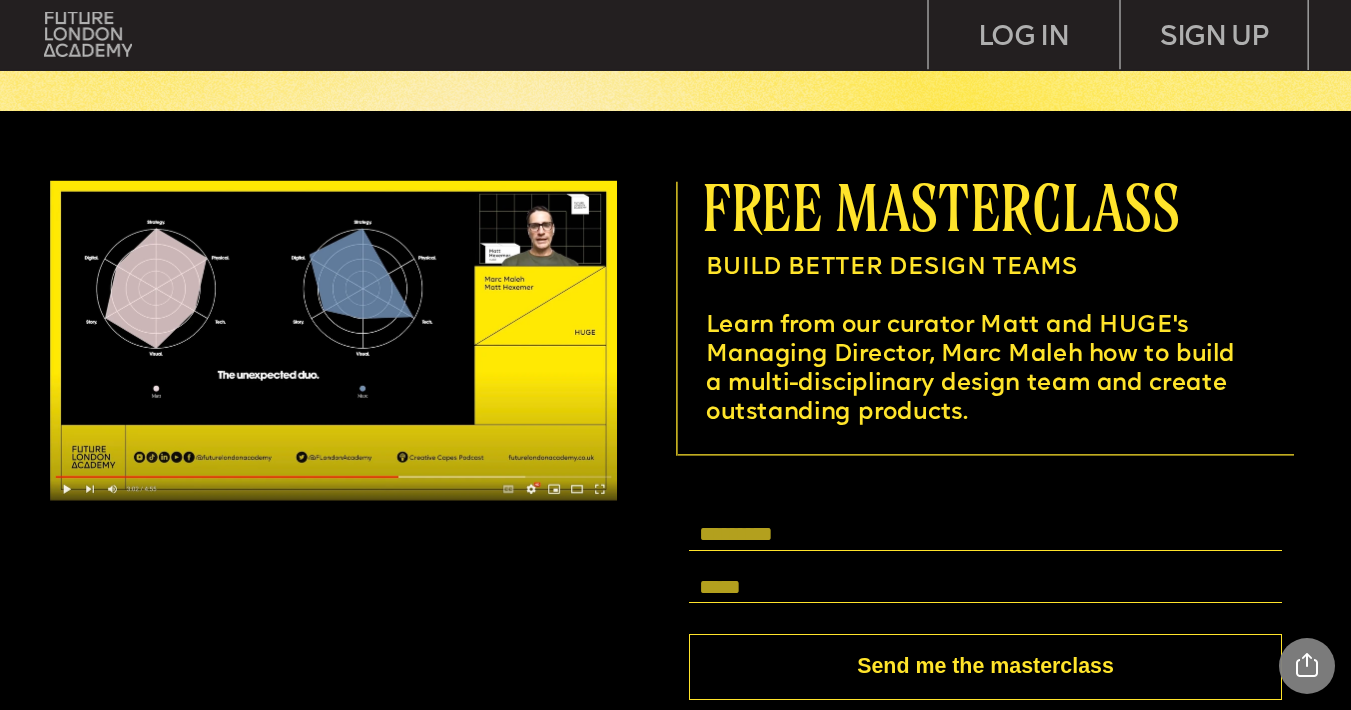 click on "free masterclass" at bounding box center (941, 207) 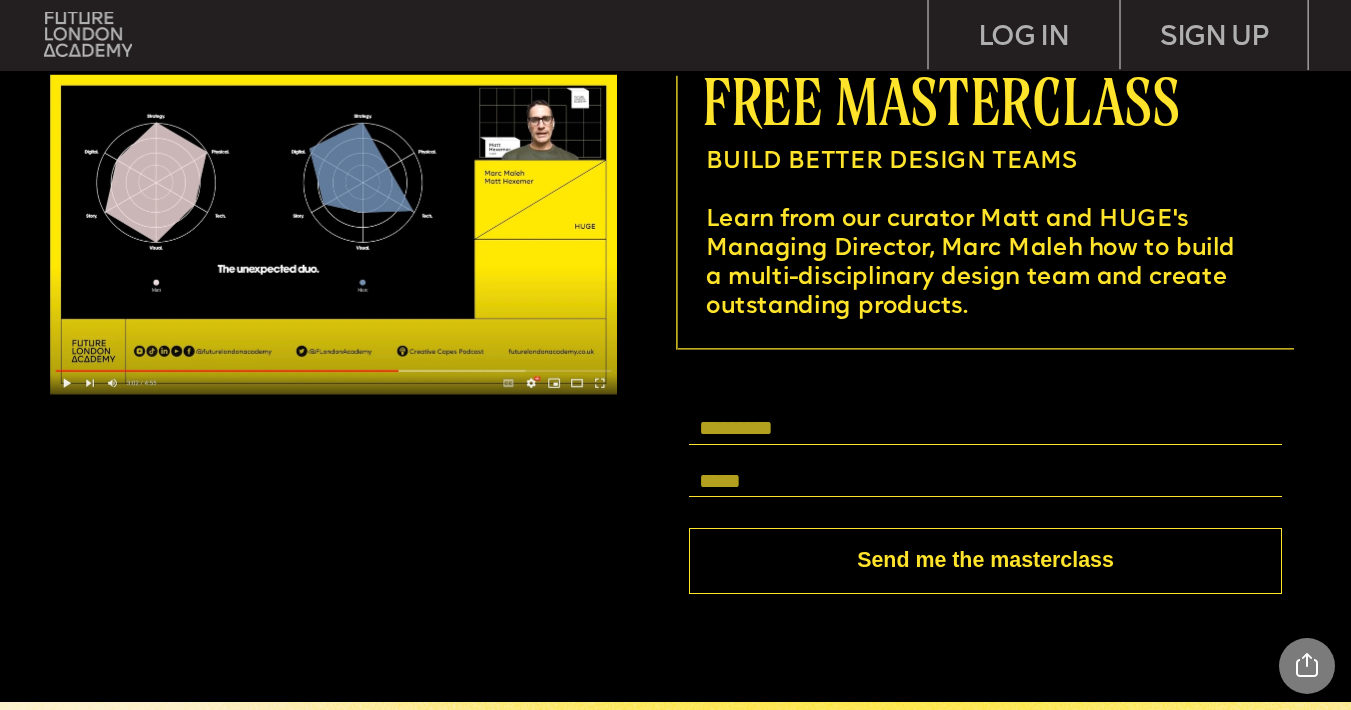 scroll, scrollTop: 5238, scrollLeft: 0, axis: vertical 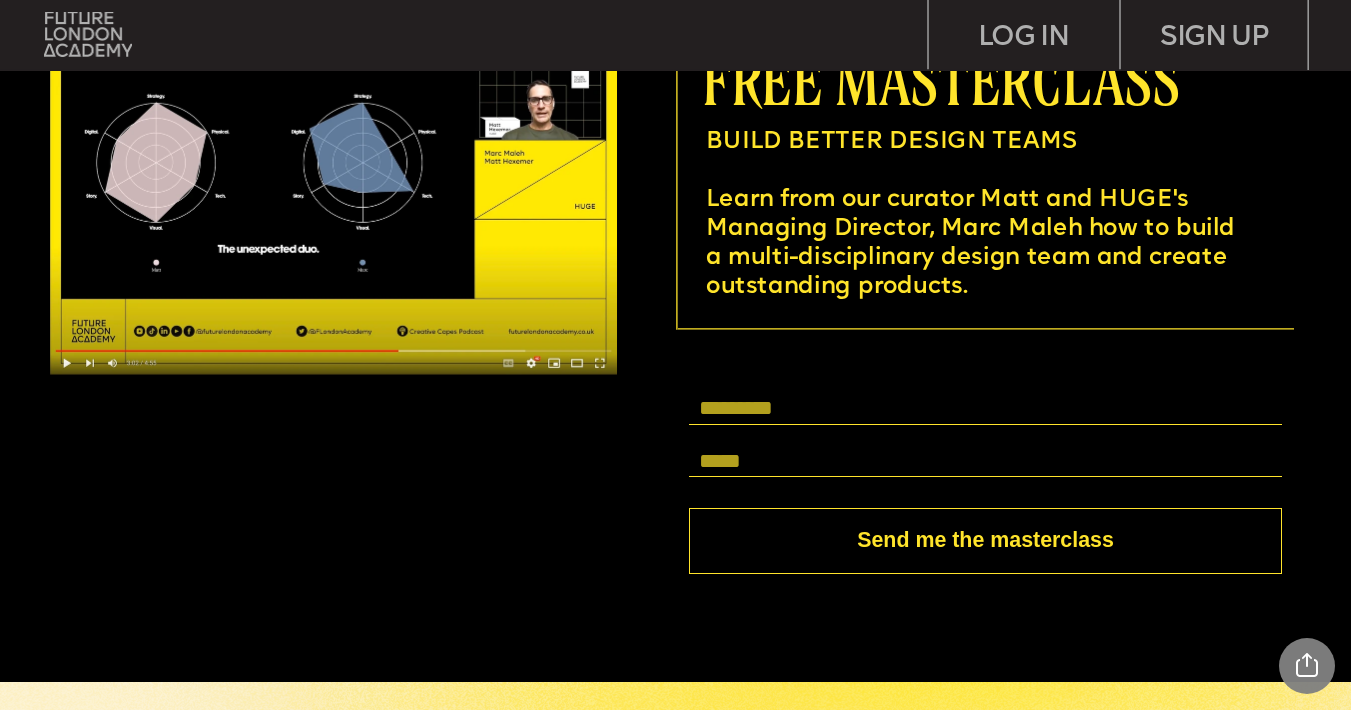 click at bounding box center [986, 408] 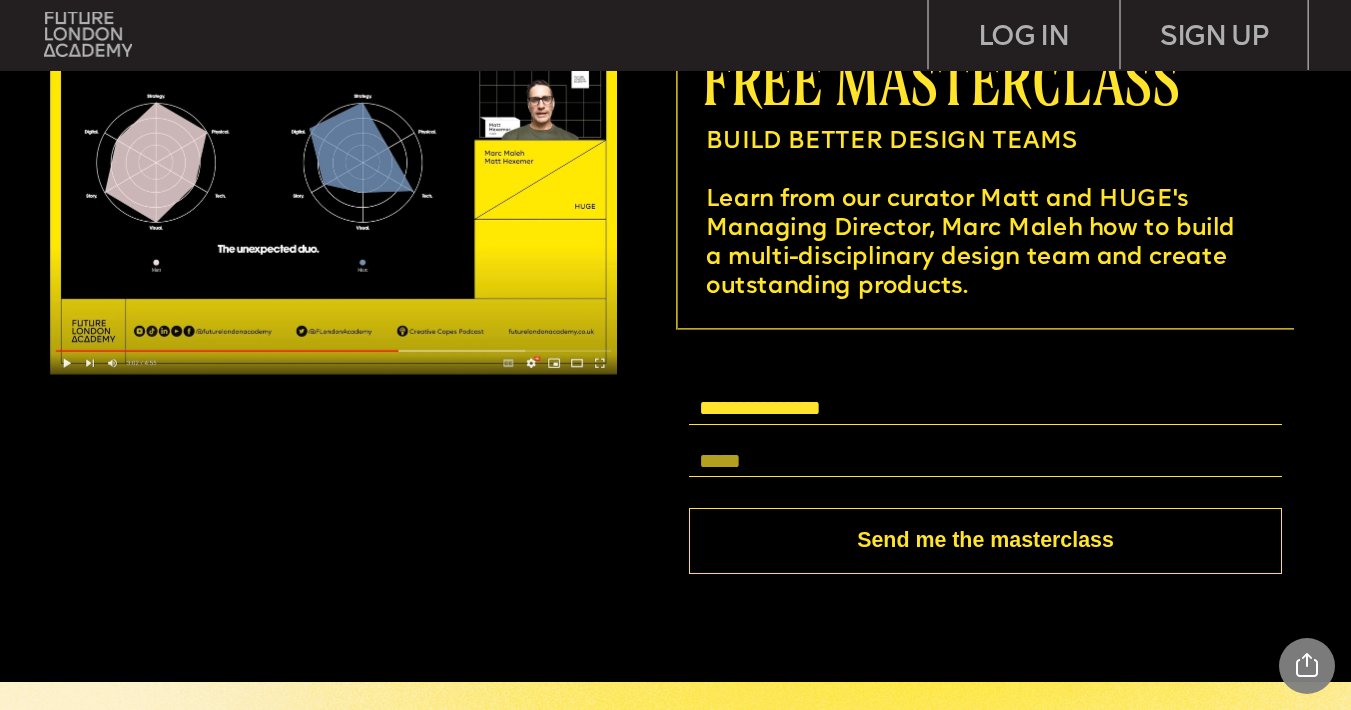 type on "**********" 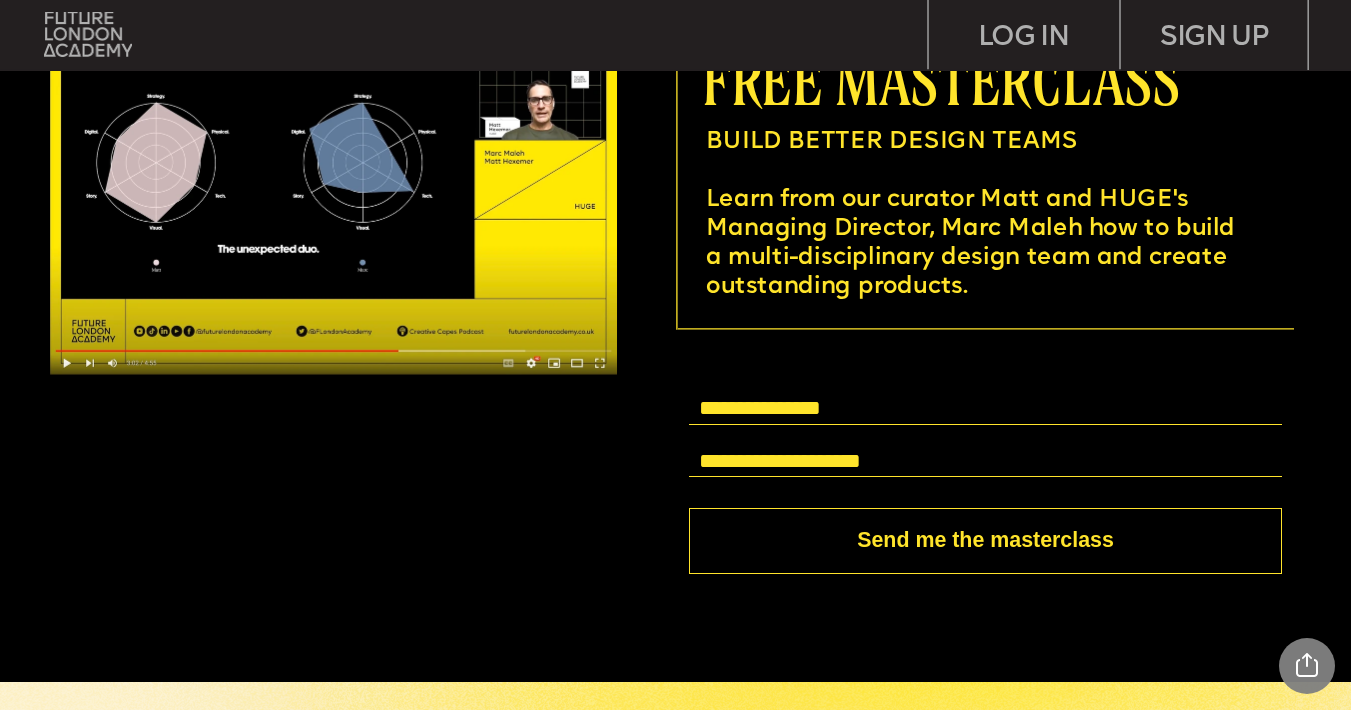 type on "**********" 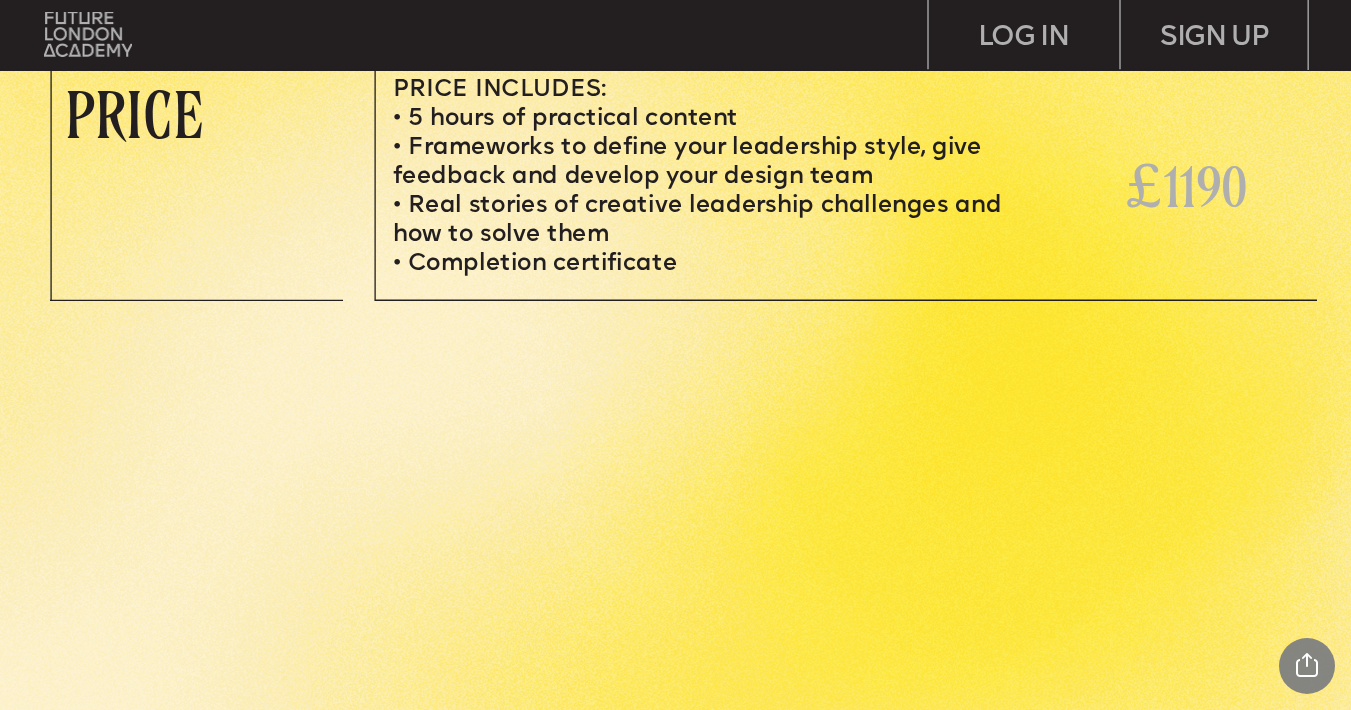 scroll, scrollTop: 5919, scrollLeft: 0, axis: vertical 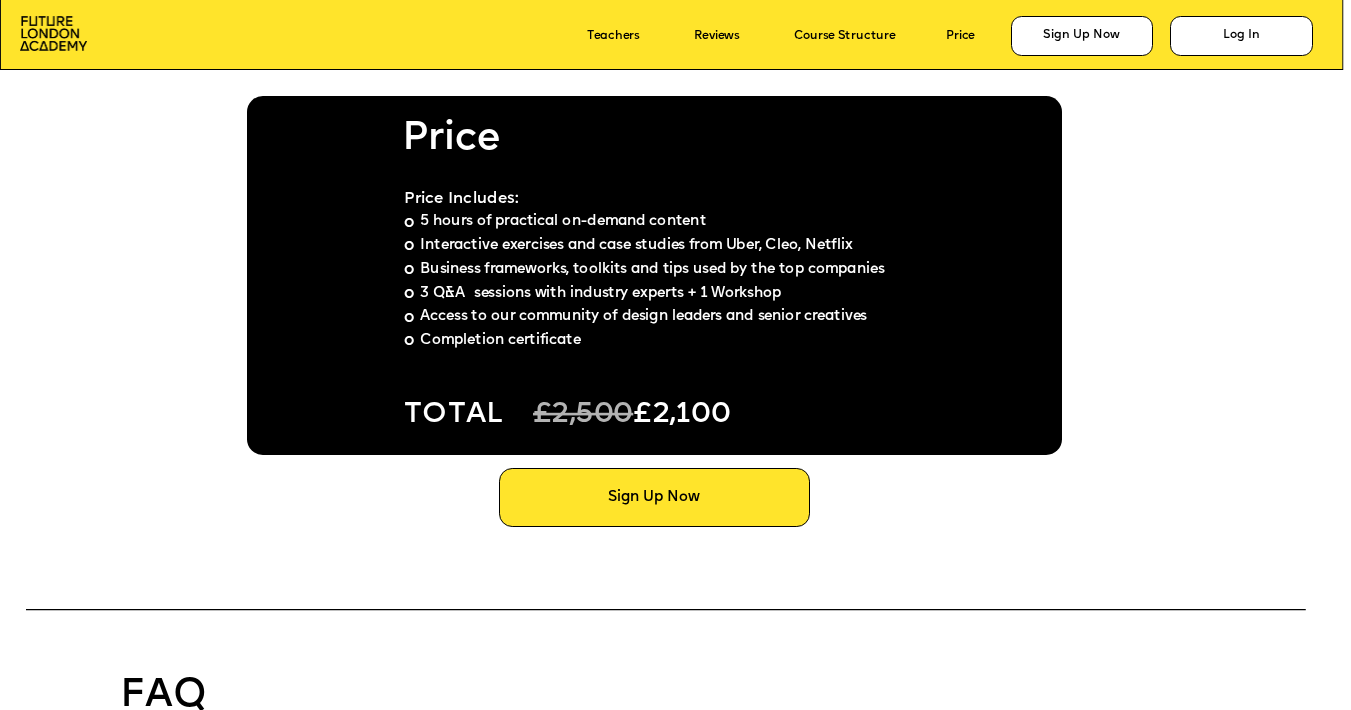 click on "Sign Up Now
Sign Up Now
Grab your spot
Sign Up Now
Sign Up Now
Online + Community Mini-MBA for Designers Next Cohort: September 24, 2025 Taught by C-level experts with 20+ years of experience Self-paced lessons, with live Q&As and community Completion certificate Price:  £2,500  £2,100 Learn the language of business to take your career to the next level. A practical business course taught by the leaders at Uber, Deel and more:  Save on group booking for teams Trusted by designers from: Do you feel like you can make more impact with design in your organisation but no one is listening? Many metrics-driven organisations and clients struggle to understand how creativity and design can be transformational in helping companies grow and achieve their goals.  [FIRST] [LAST],  Chief Design Officer at CitizenM Explain the ROI on Design in the language of business. For Creatives, By Business Leaders. [FIRST] [LAST]" at bounding box center [675, -3933] 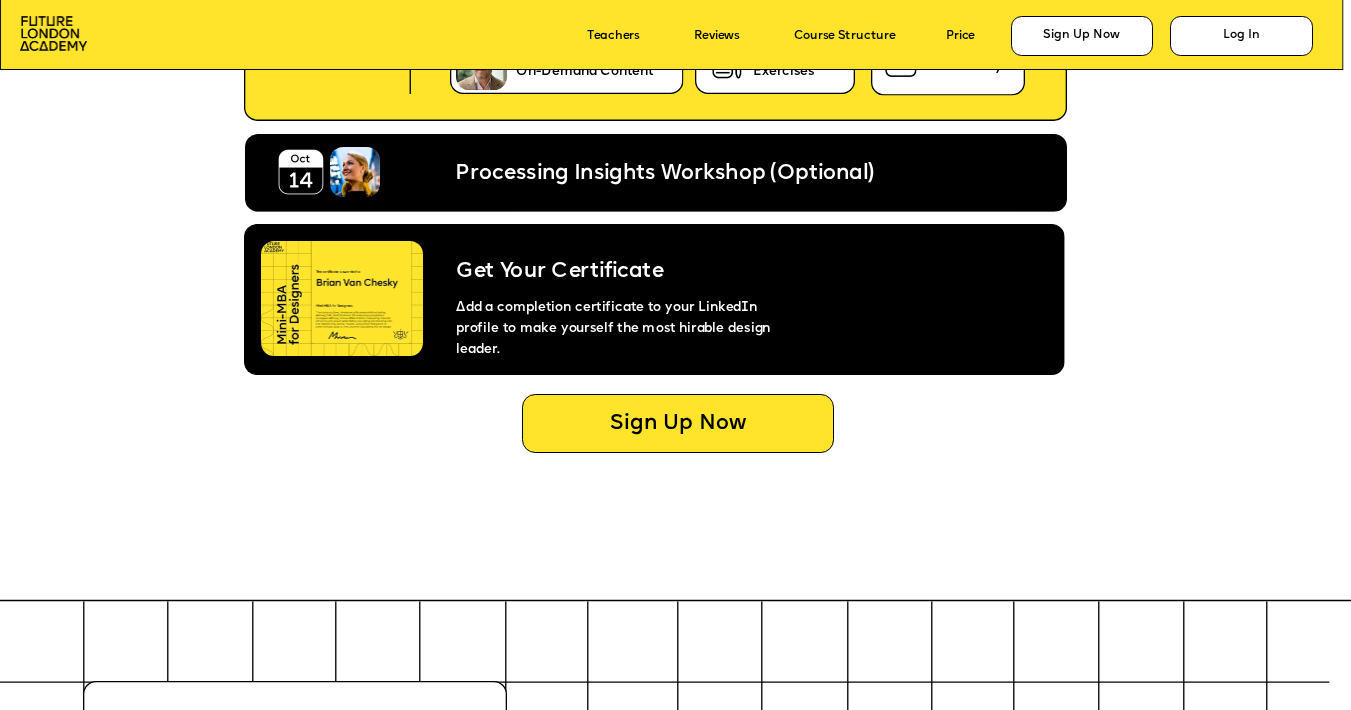 scroll, scrollTop: 7635, scrollLeft: 0, axis: vertical 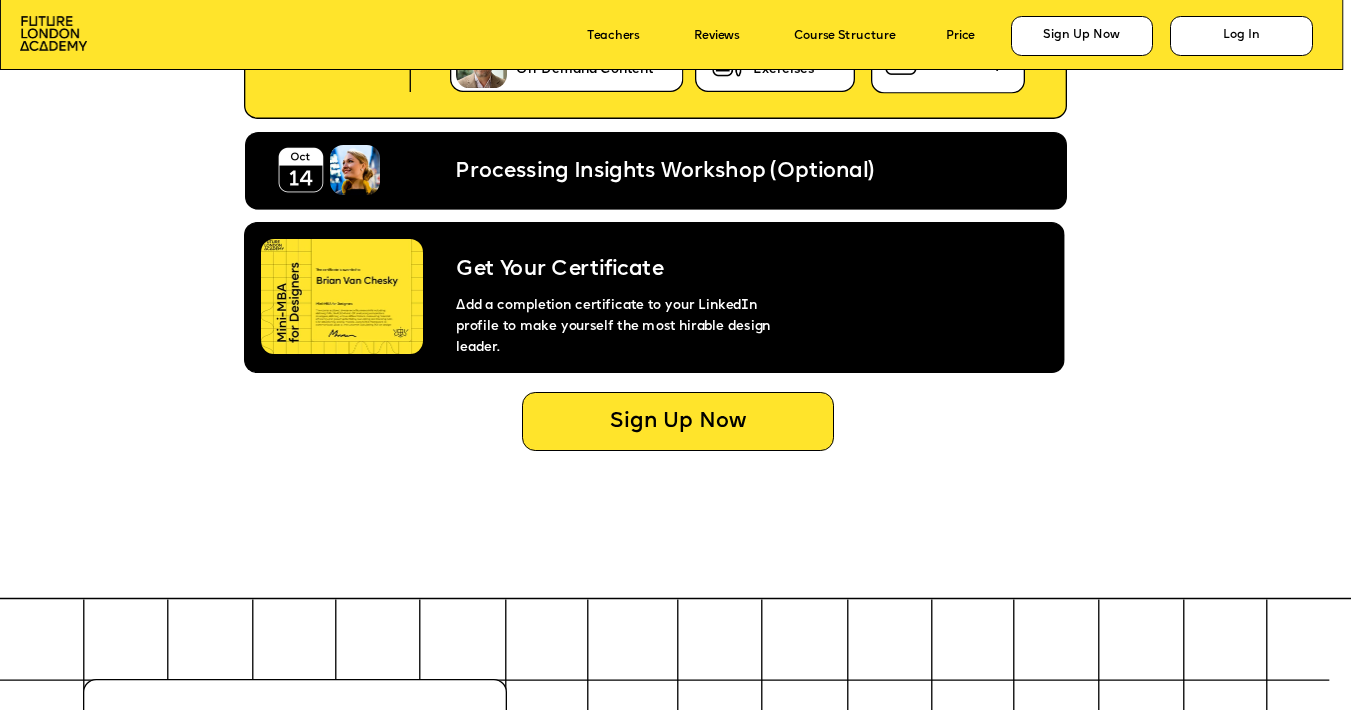 click at bounding box center (342, 296) 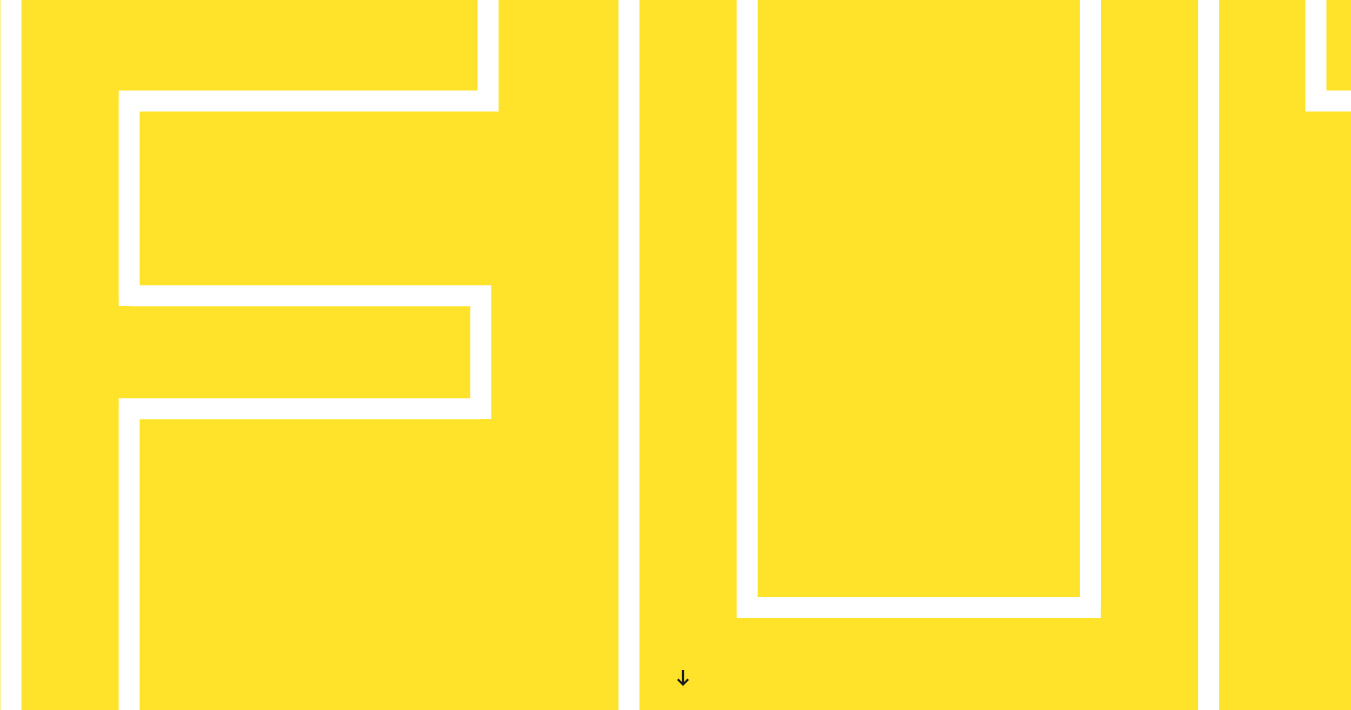scroll, scrollTop: 0, scrollLeft: 0, axis: both 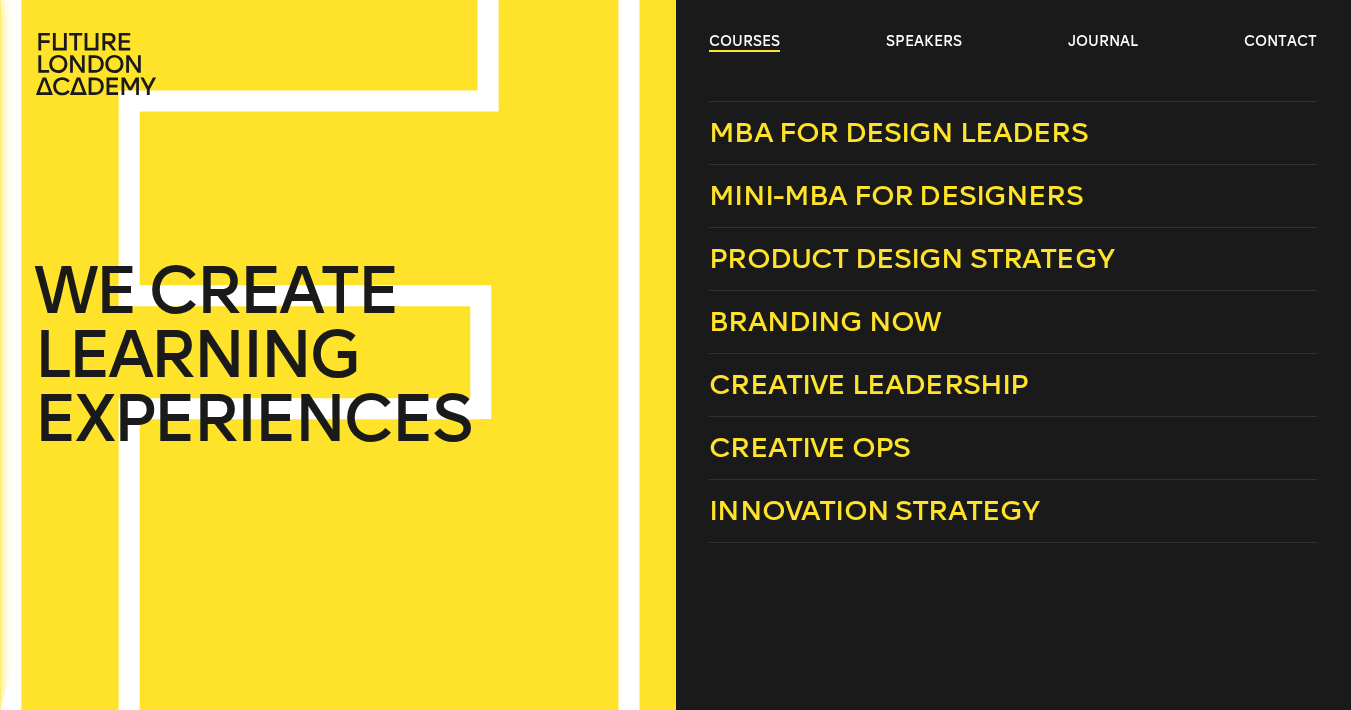 click on "courses" at bounding box center (744, 42) 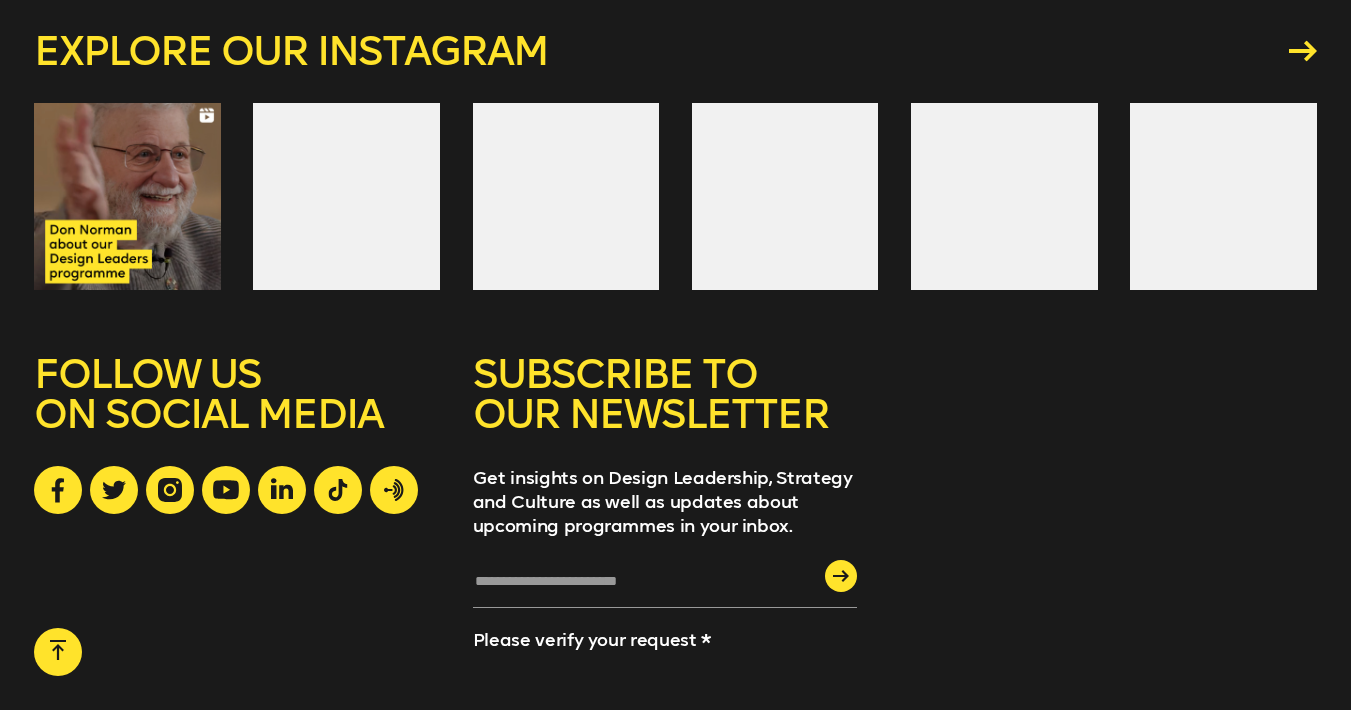 scroll, scrollTop: 3163, scrollLeft: 0, axis: vertical 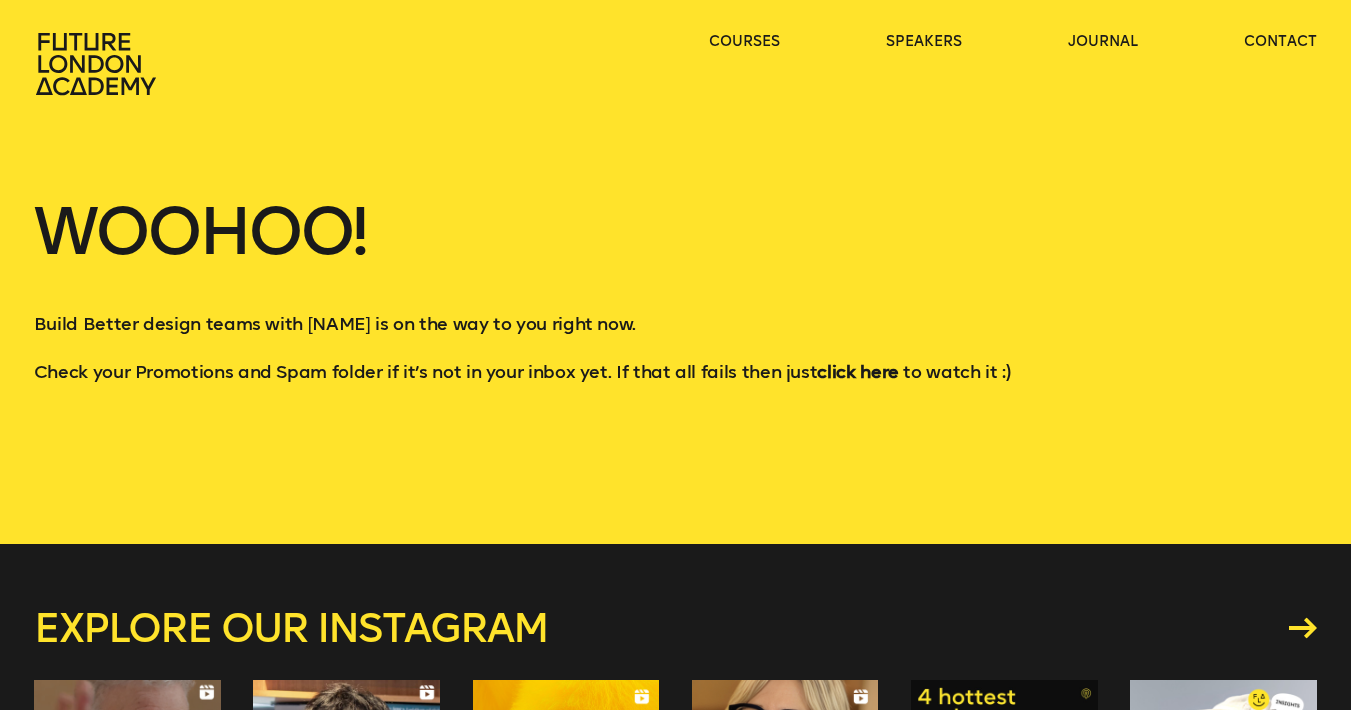 click on "click here" at bounding box center [857, 372] 